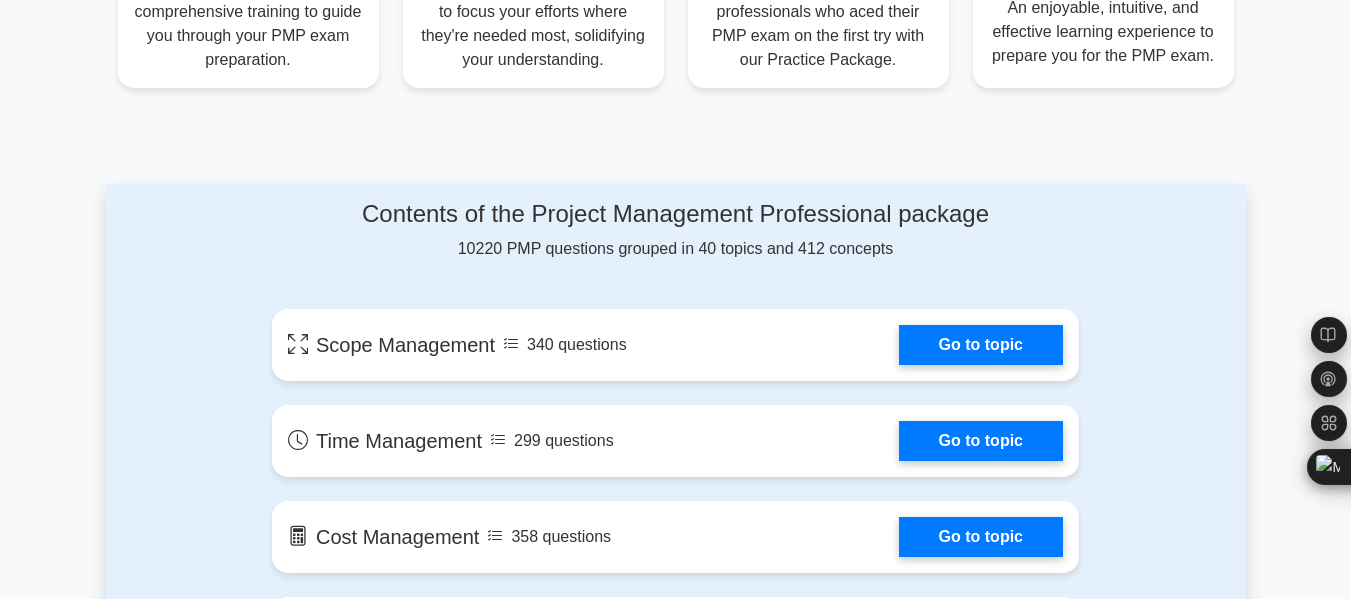 scroll, scrollTop: 900, scrollLeft: 0, axis: vertical 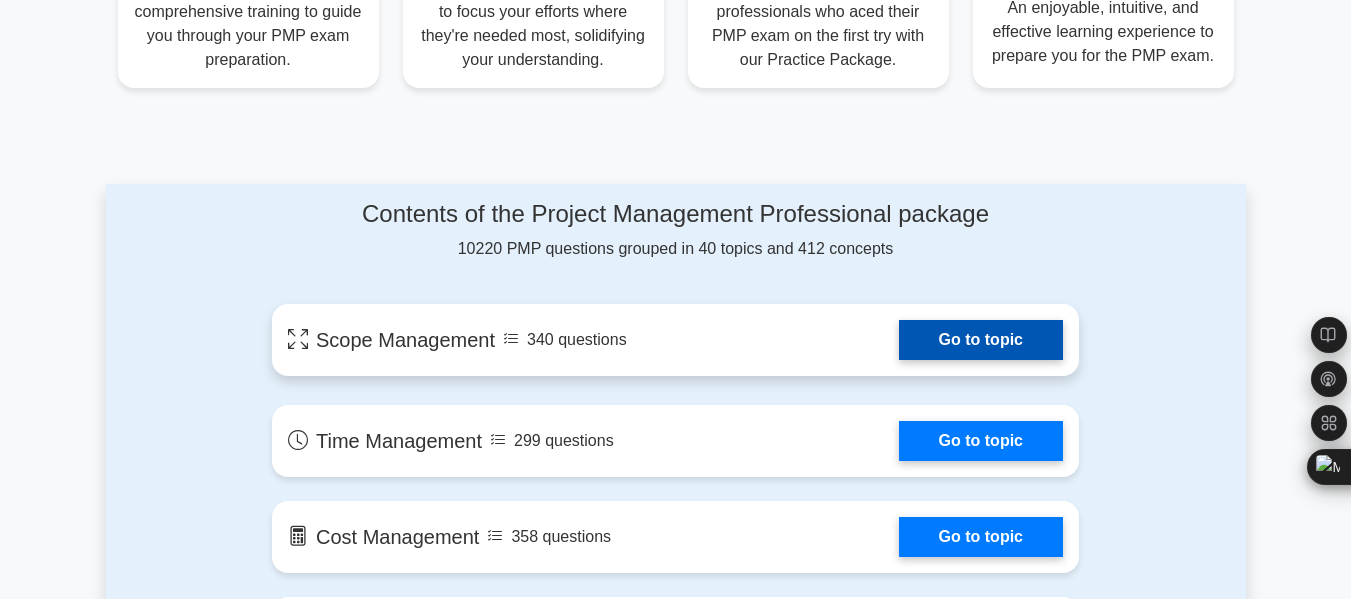 click on "Go to topic" at bounding box center [981, 340] 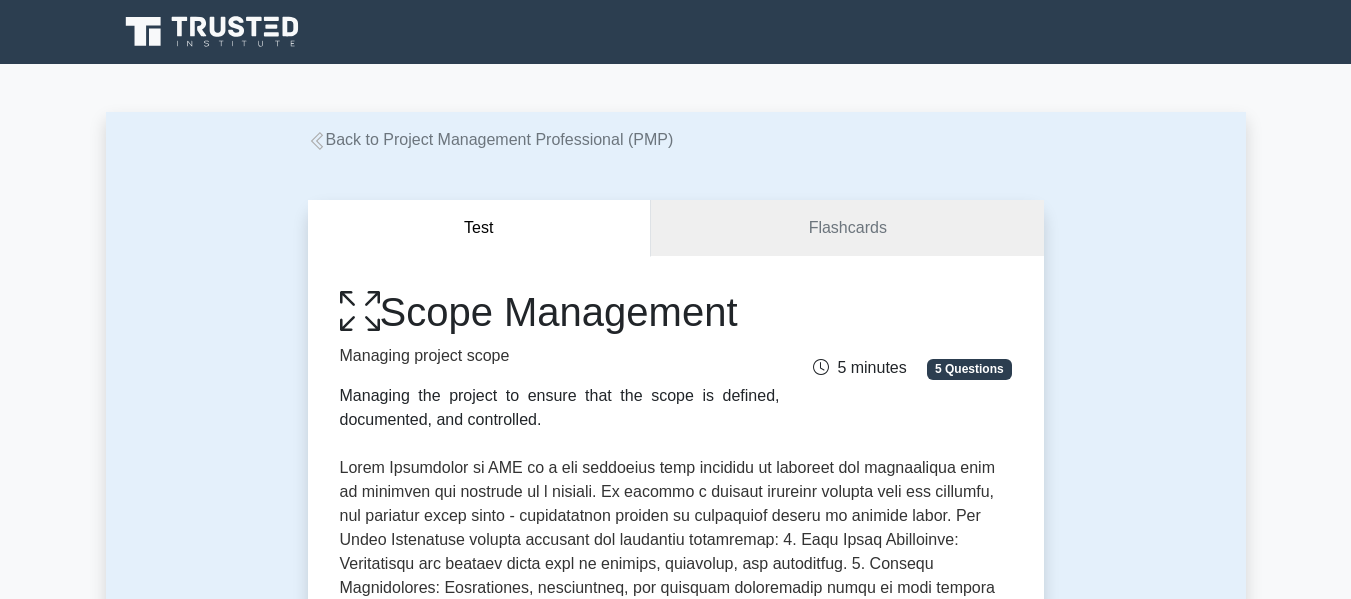 scroll, scrollTop: 0, scrollLeft: 0, axis: both 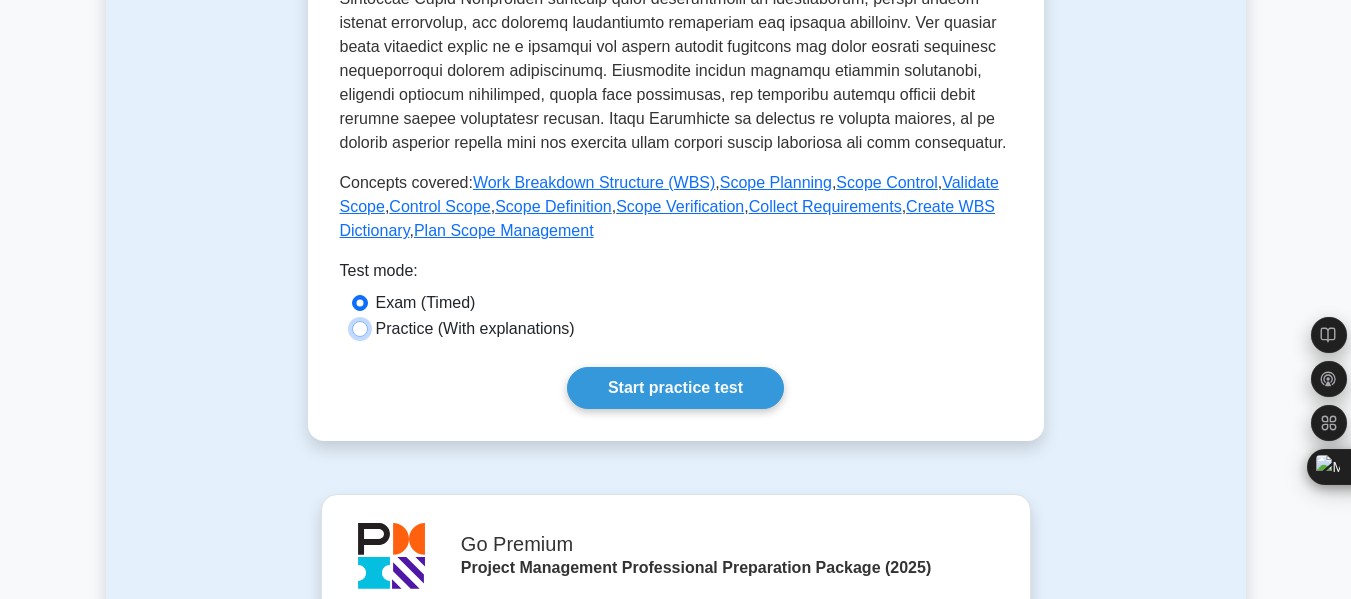 click on "Practice (With explanations)" at bounding box center [360, 329] 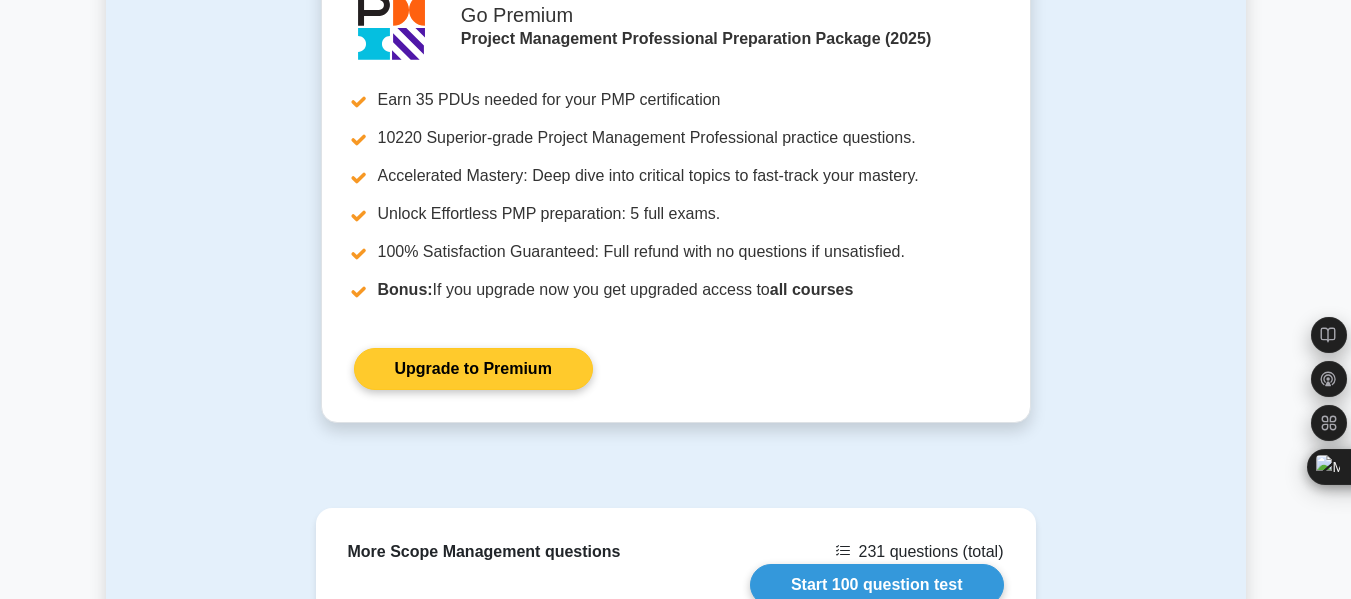 scroll, scrollTop: 1300, scrollLeft: 0, axis: vertical 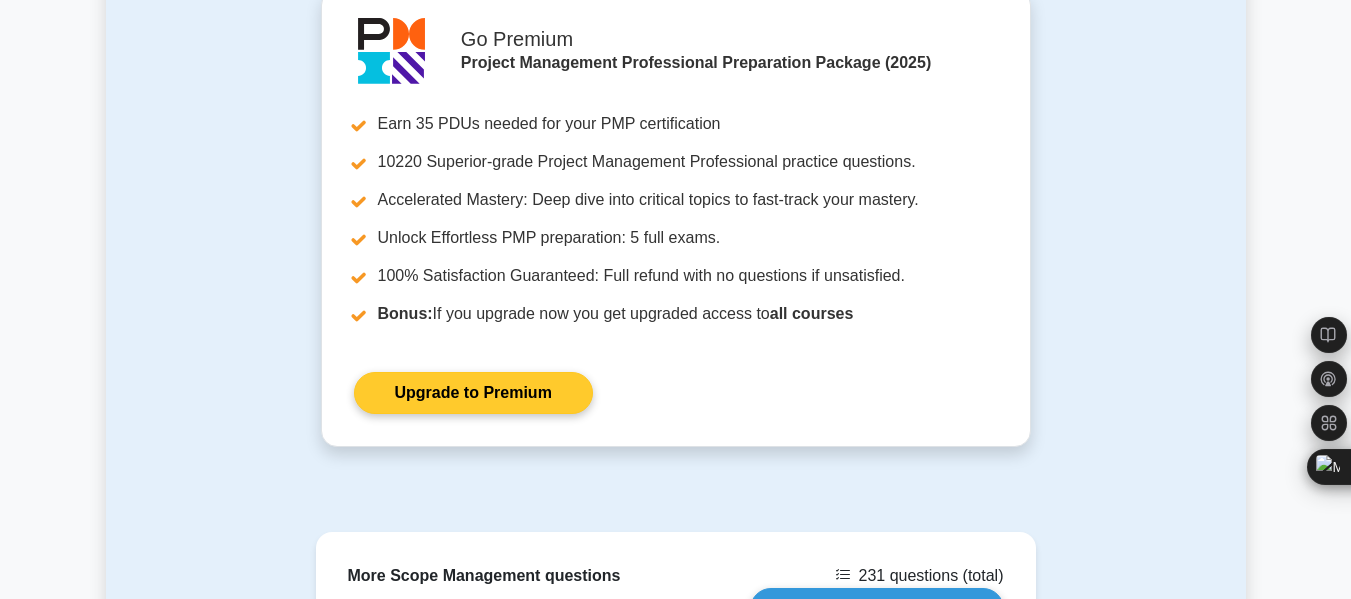 click on "Upgrade to Premium" at bounding box center (473, 393) 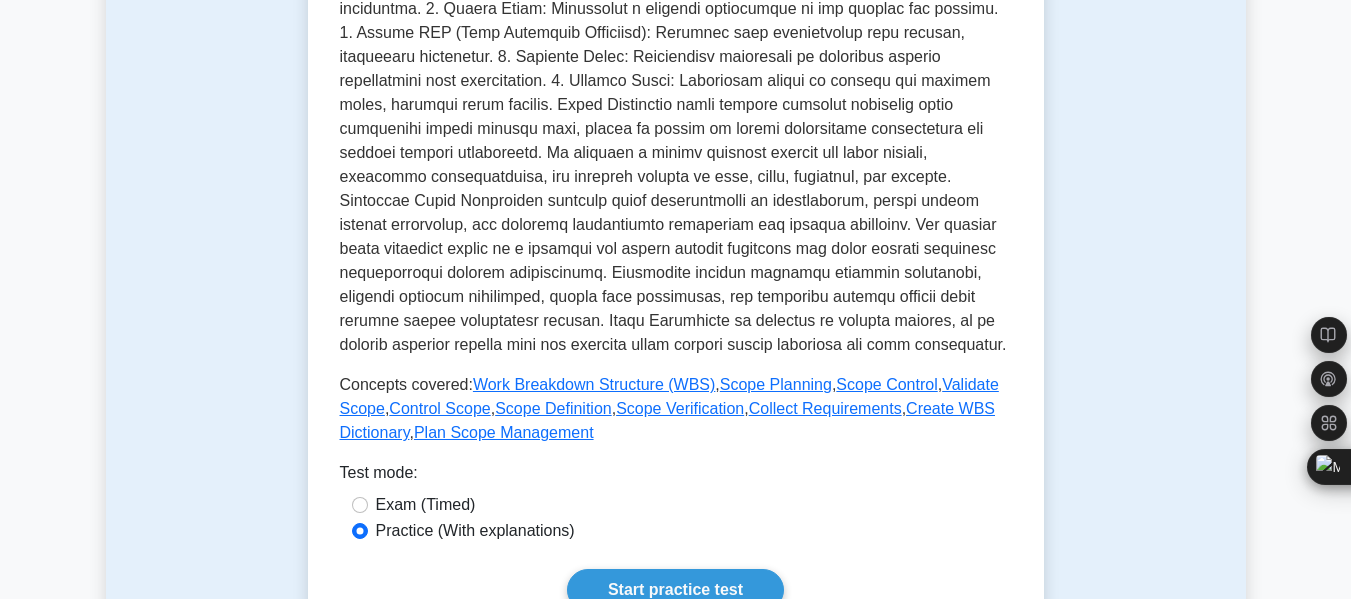 scroll, scrollTop: 700, scrollLeft: 0, axis: vertical 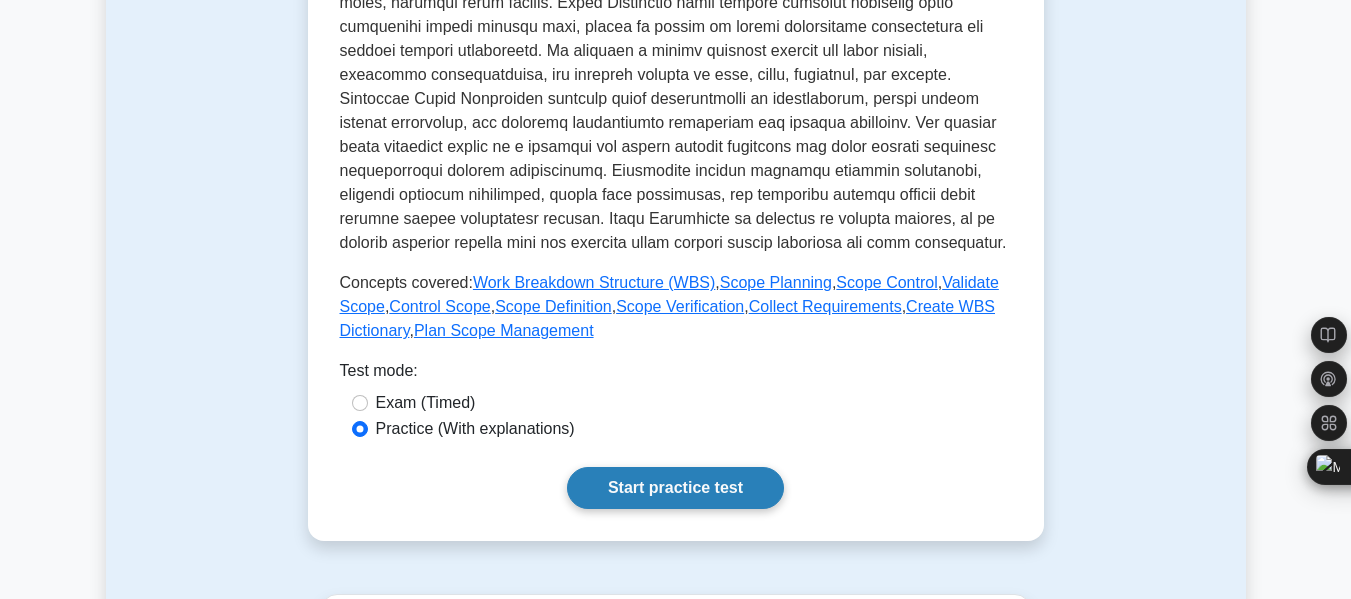 click on "Start practice test" at bounding box center (675, 488) 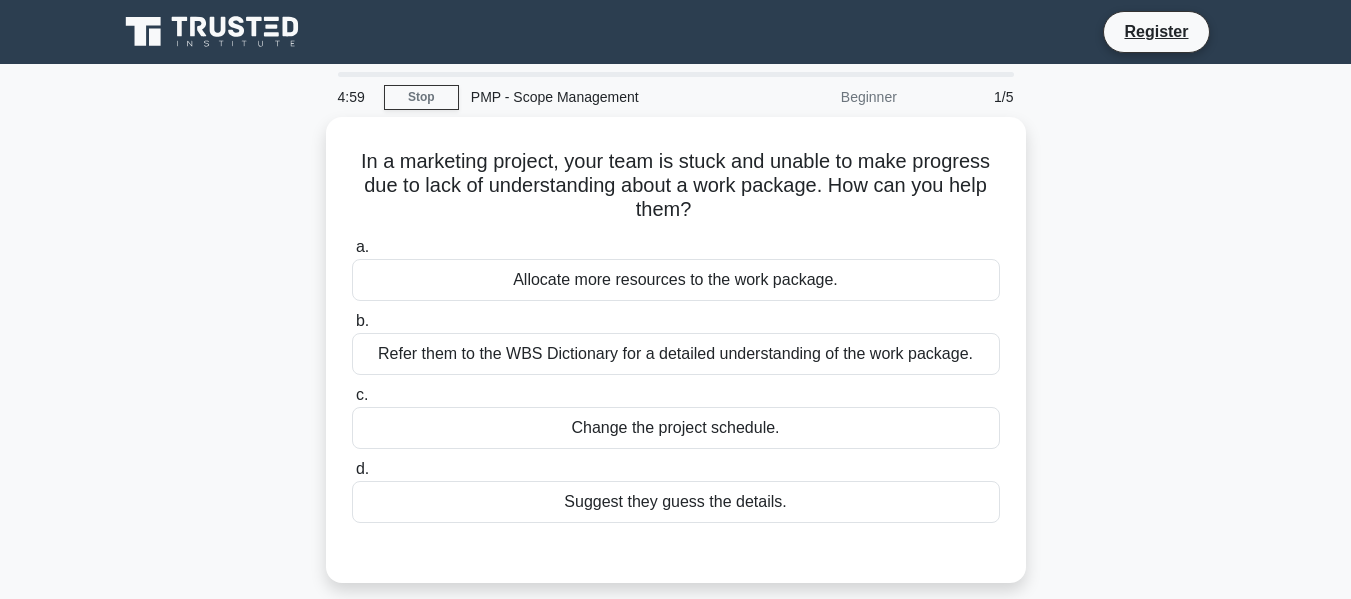scroll, scrollTop: 0, scrollLeft: 0, axis: both 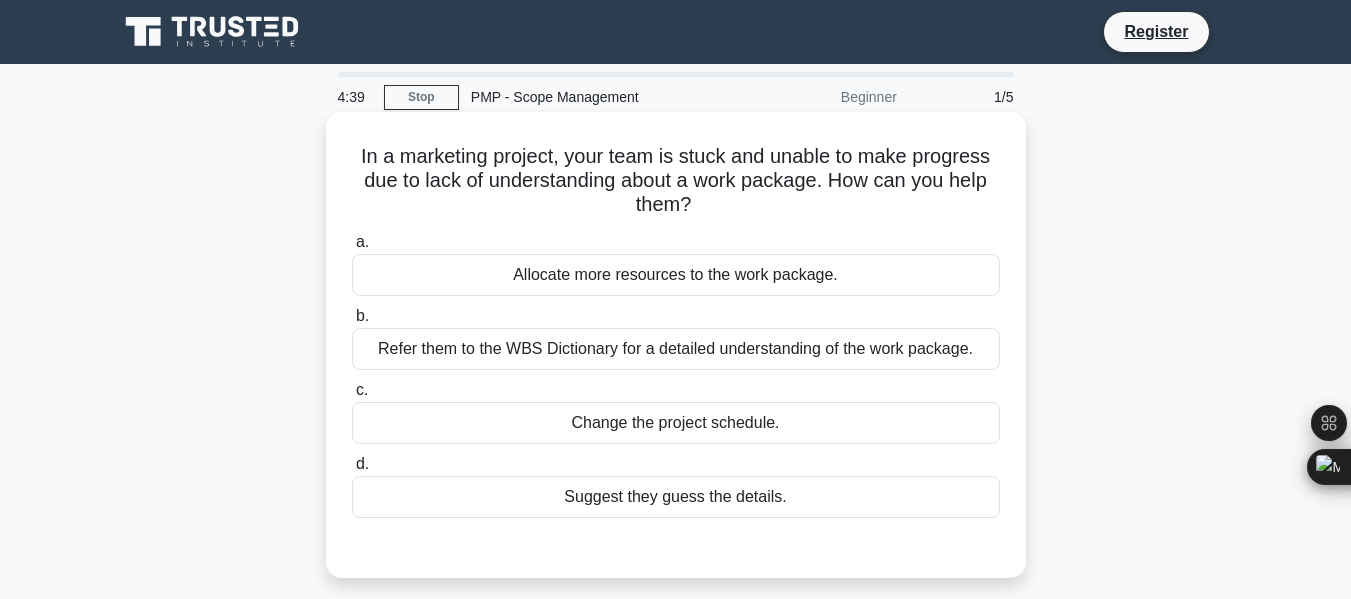 click on "Allocate more resources to the work package." at bounding box center [676, 275] 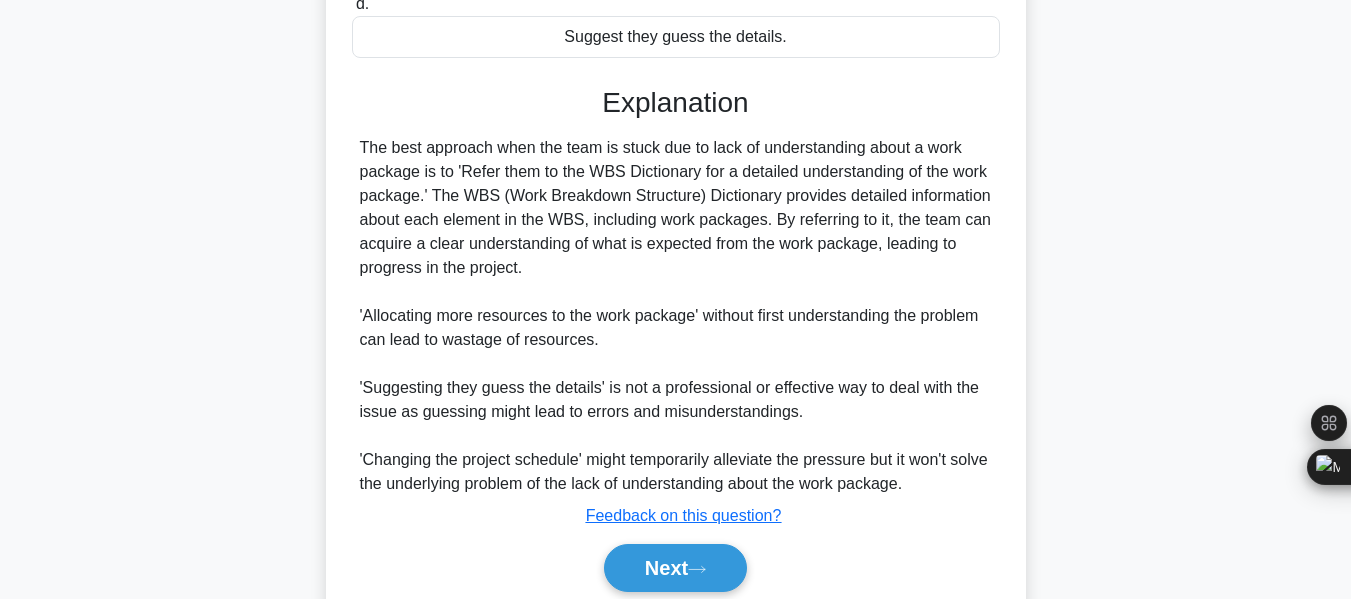 scroll, scrollTop: 541, scrollLeft: 0, axis: vertical 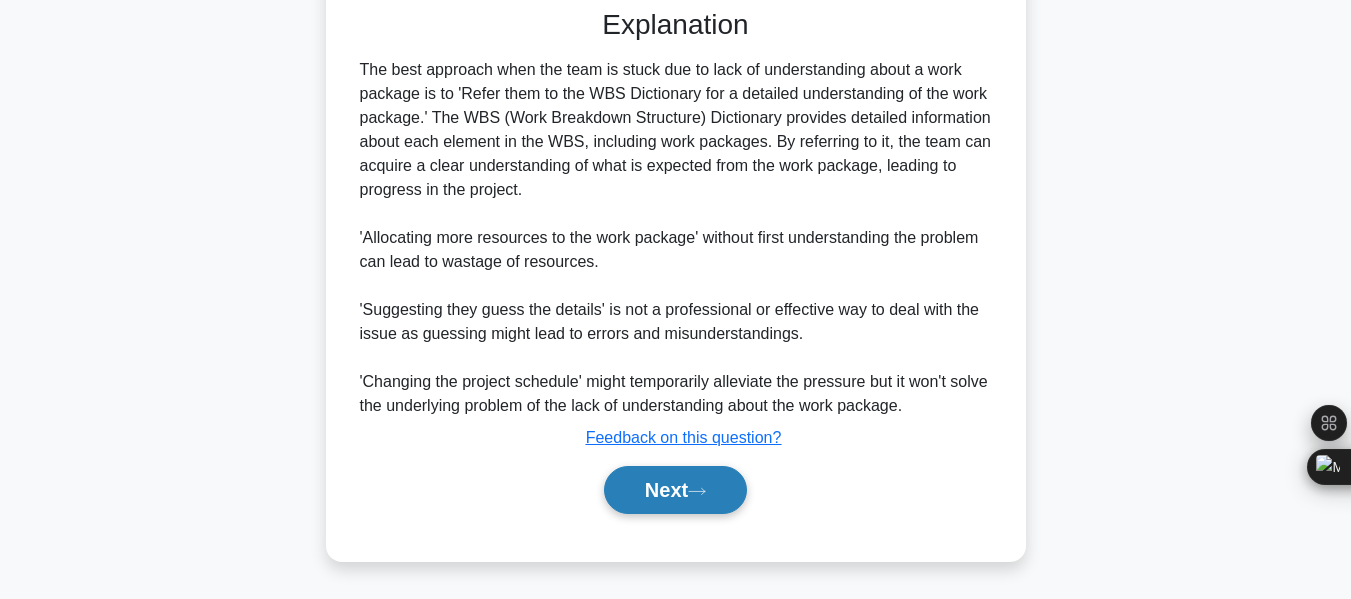 click on "Next" at bounding box center (675, 490) 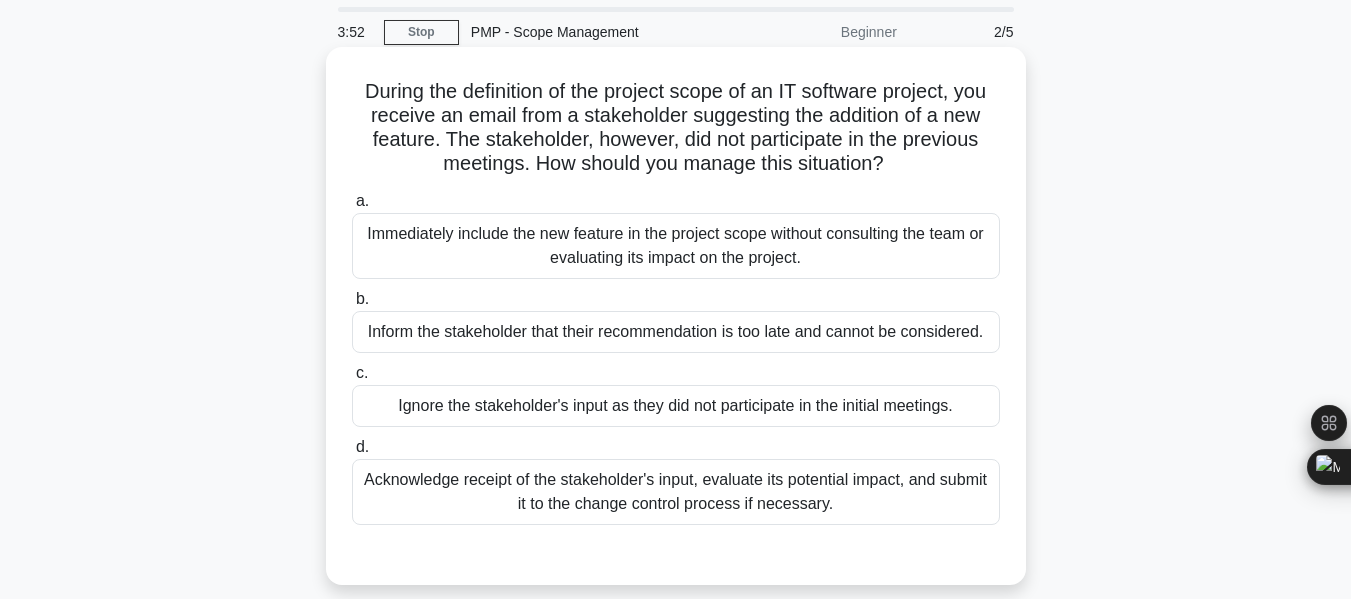 scroll, scrollTop: 100, scrollLeft: 0, axis: vertical 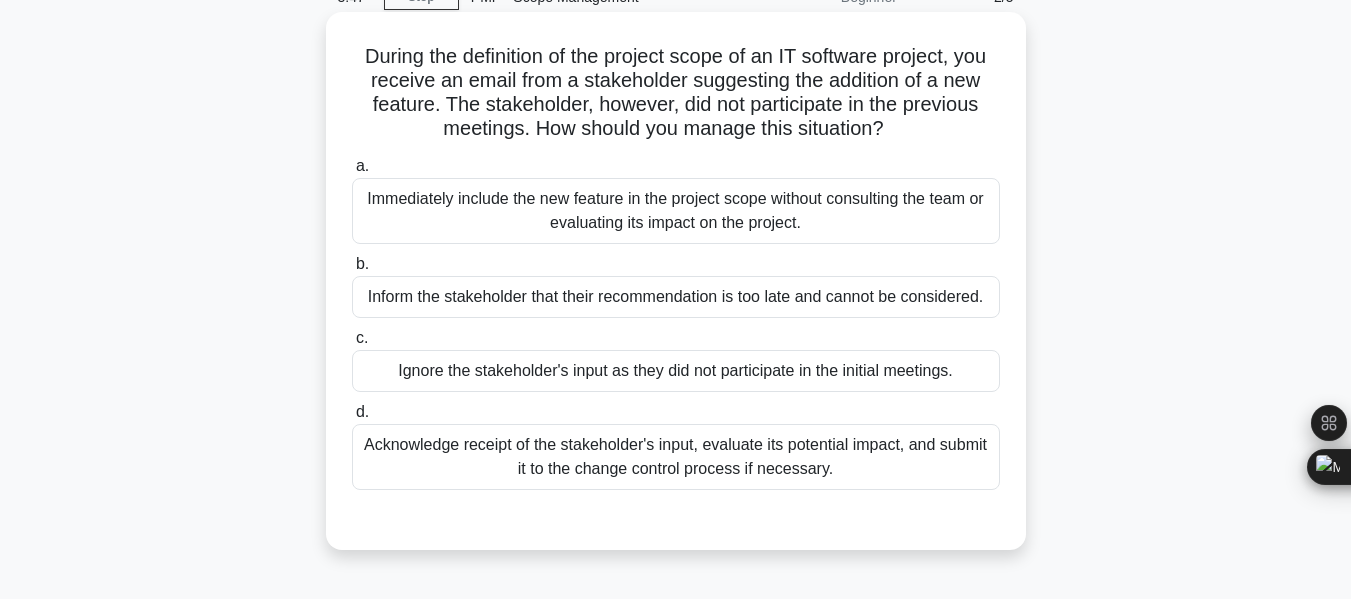 click on "Acknowledge receipt of the stakeholder's input, evaluate its potential impact, and submit it to the change control process if necessary." at bounding box center [676, 457] 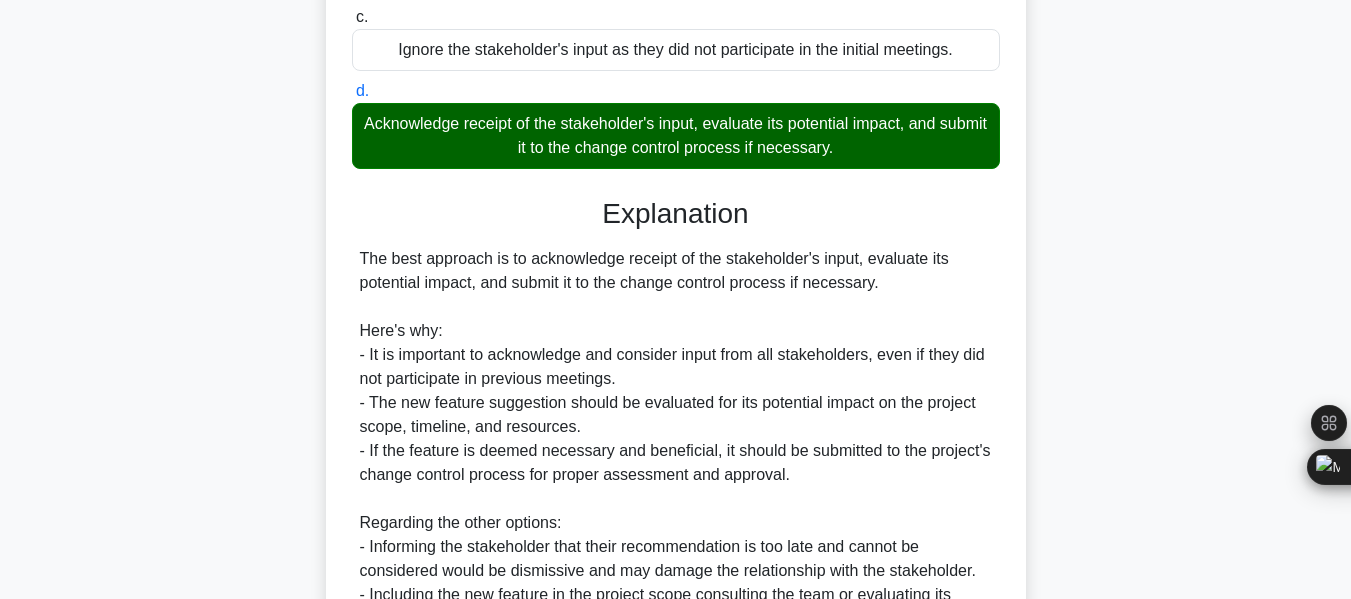scroll, scrollTop: 683, scrollLeft: 0, axis: vertical 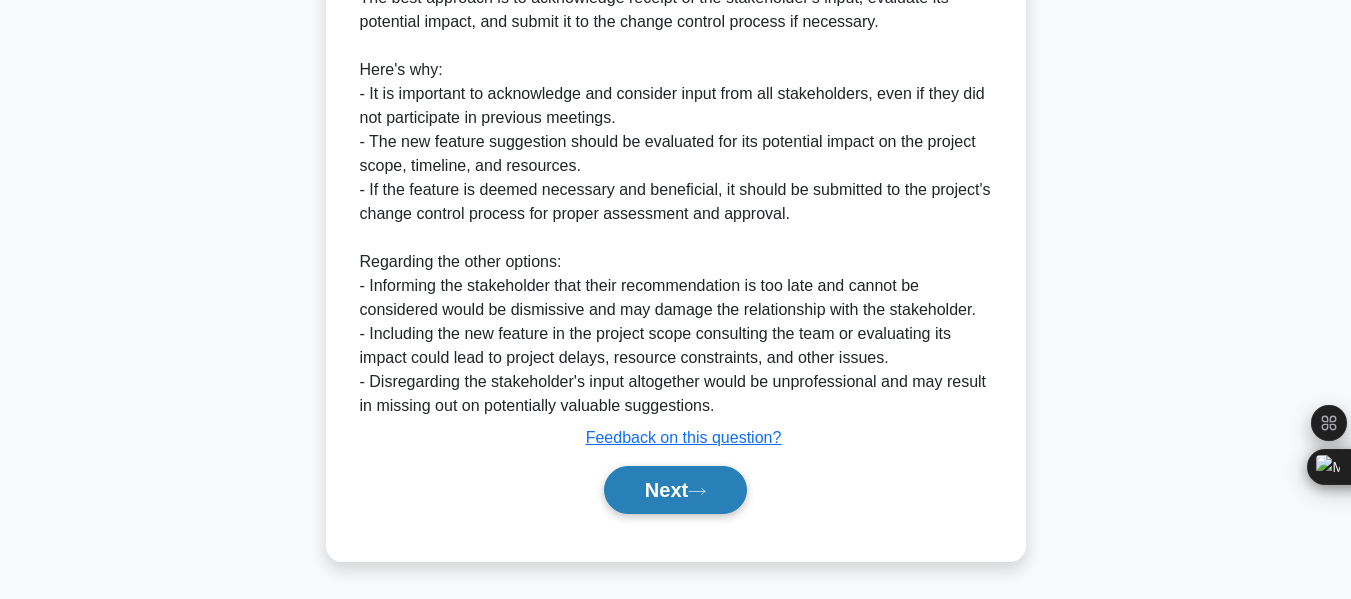 click on "Next" at bounding box center [675, 490] 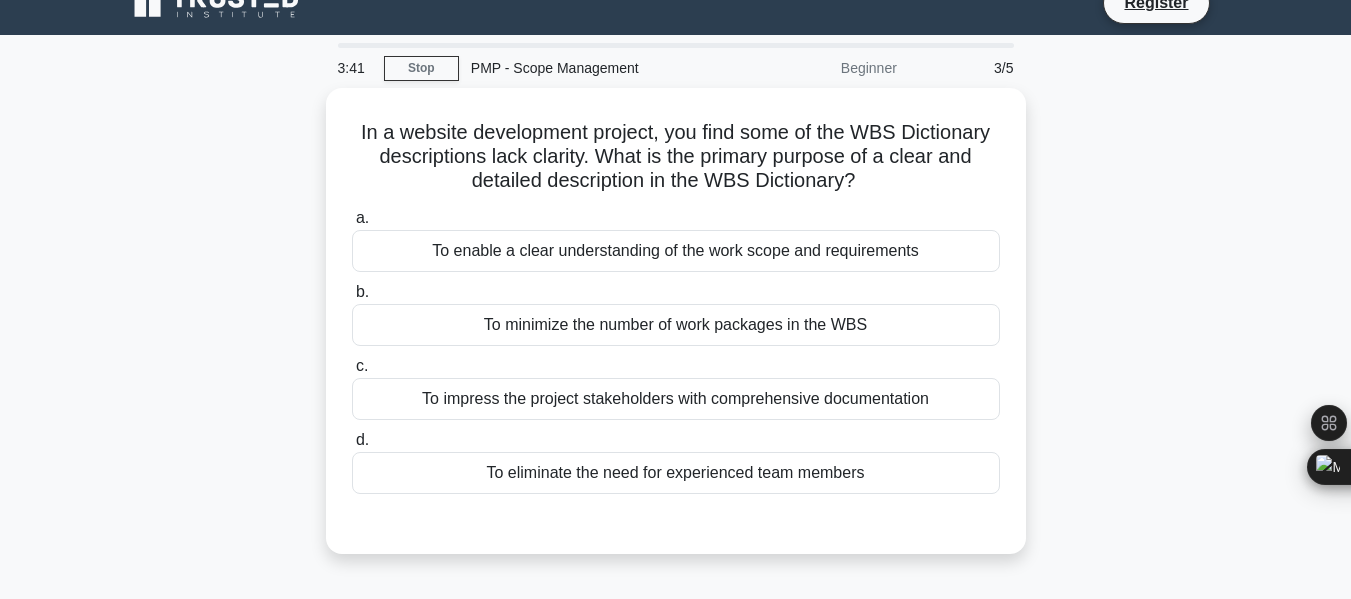 scroll, scrollTop: 0, scrollLeft: 0, axis: both 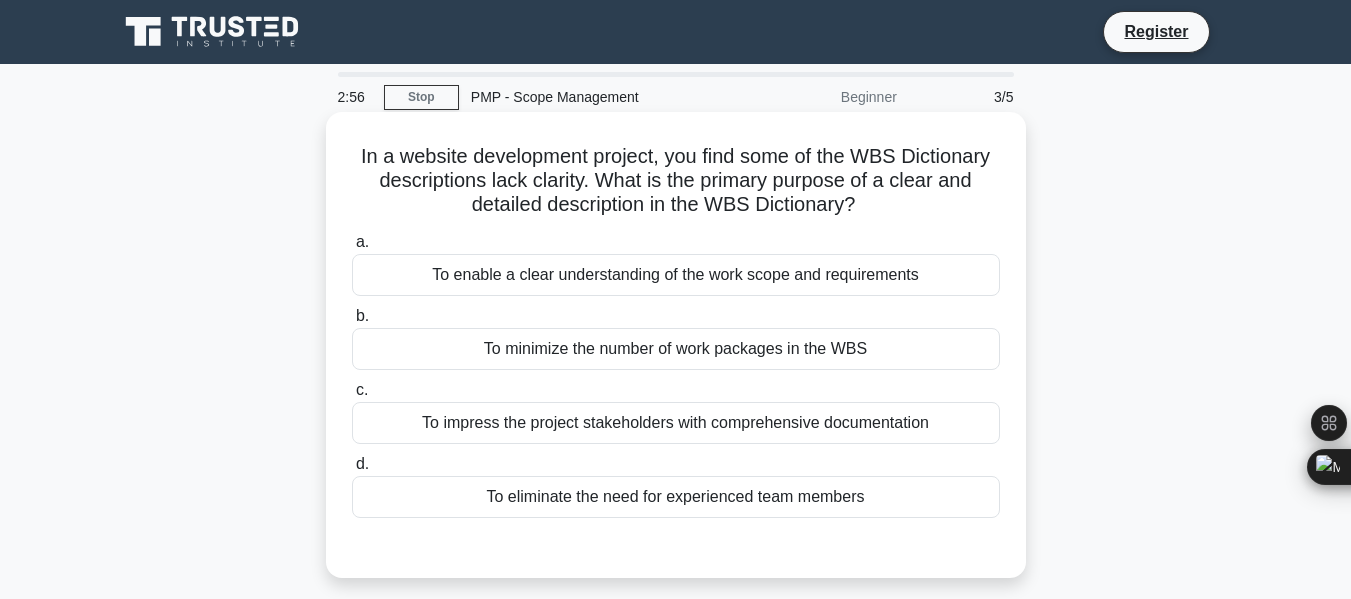 click on "To enable a clear understanding of the work scope and requirements" at bounding box center [676, 275] 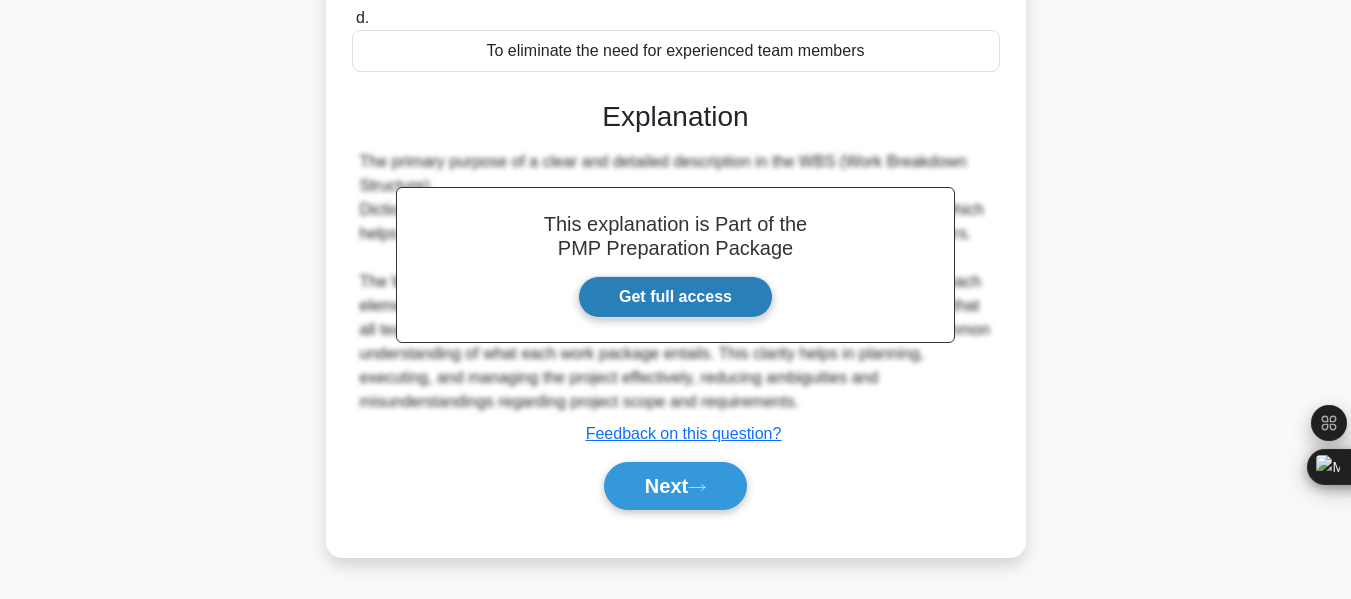 scroll, scrollTop: 481, scrollLeft: 0, axis: vertical 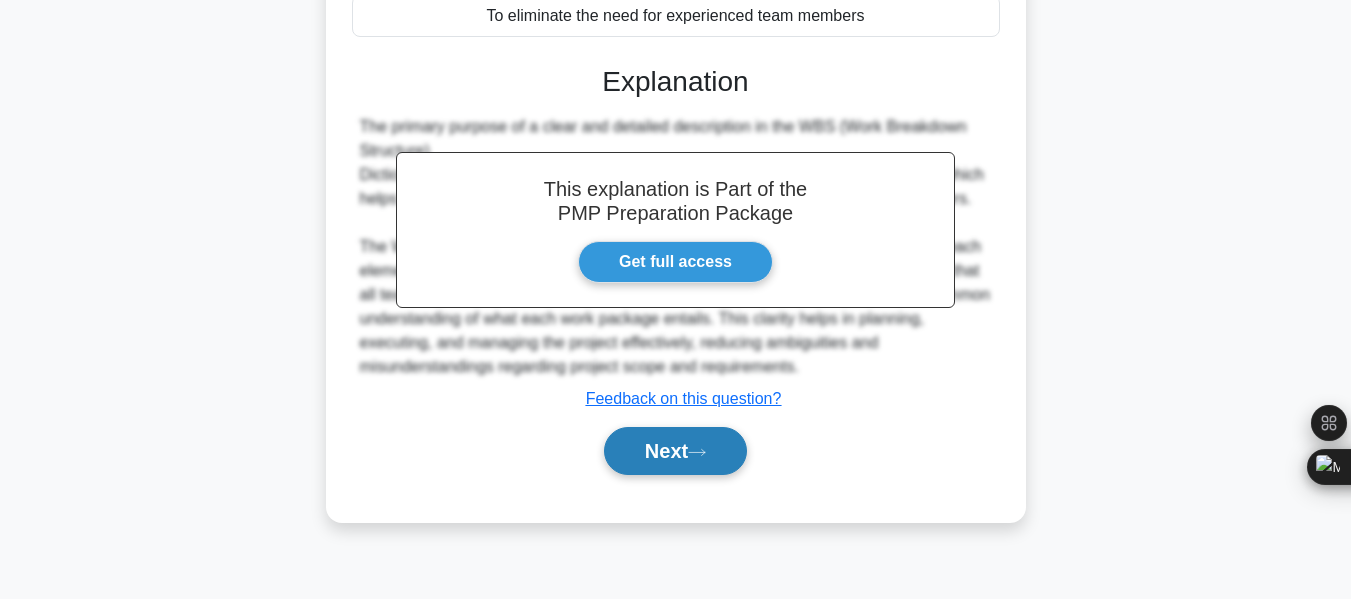 click on "Next" at bounding box center (675, 451) 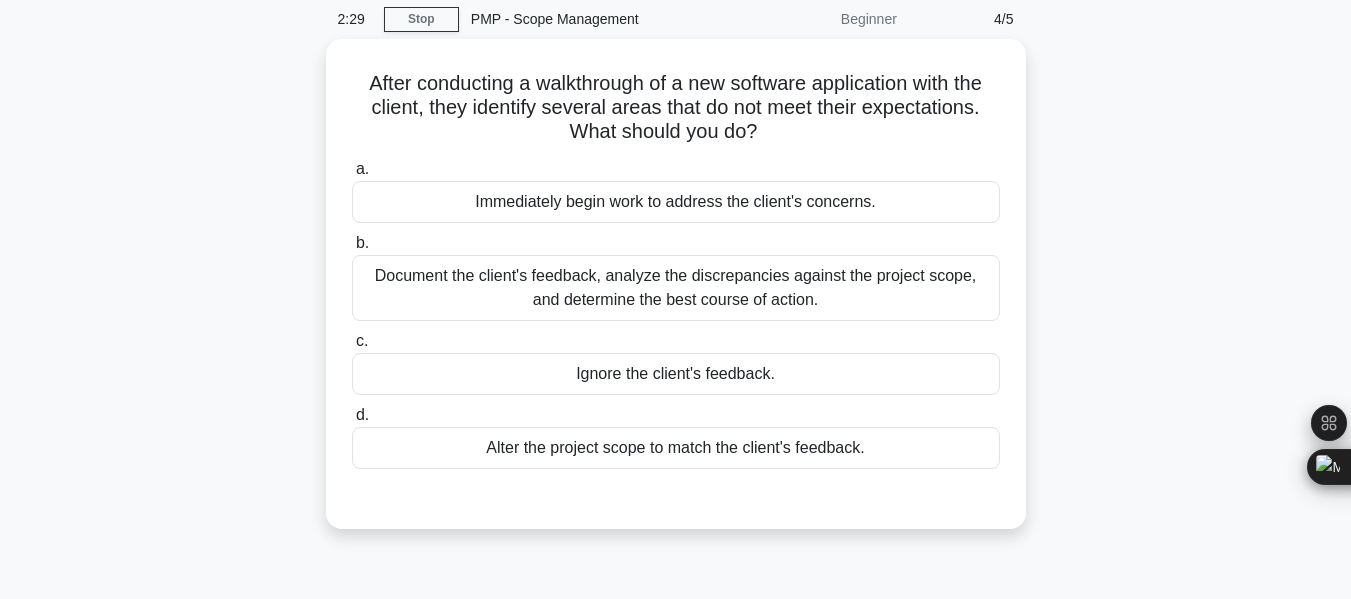 scroll, scrollTop: 100, scrollLeft: 0, axis: vertical 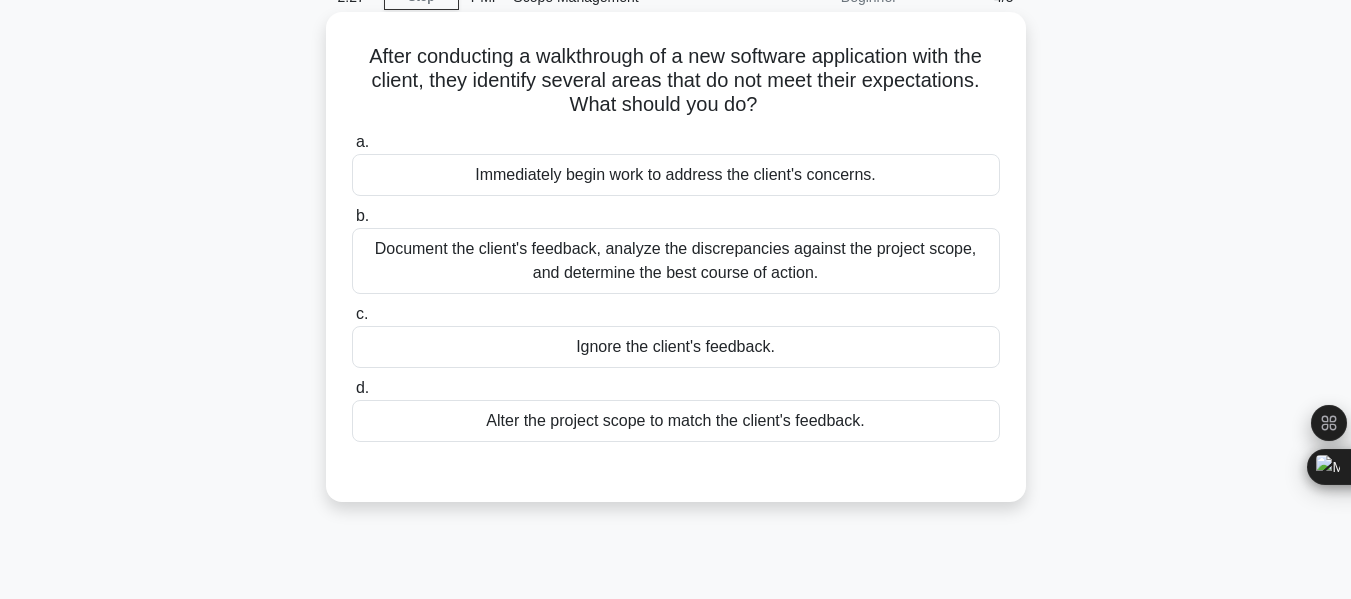click on "Document the client's feedback, analyze the discrepancies against the project scope, and determine the best course of action." at bounding box center (676, 261) 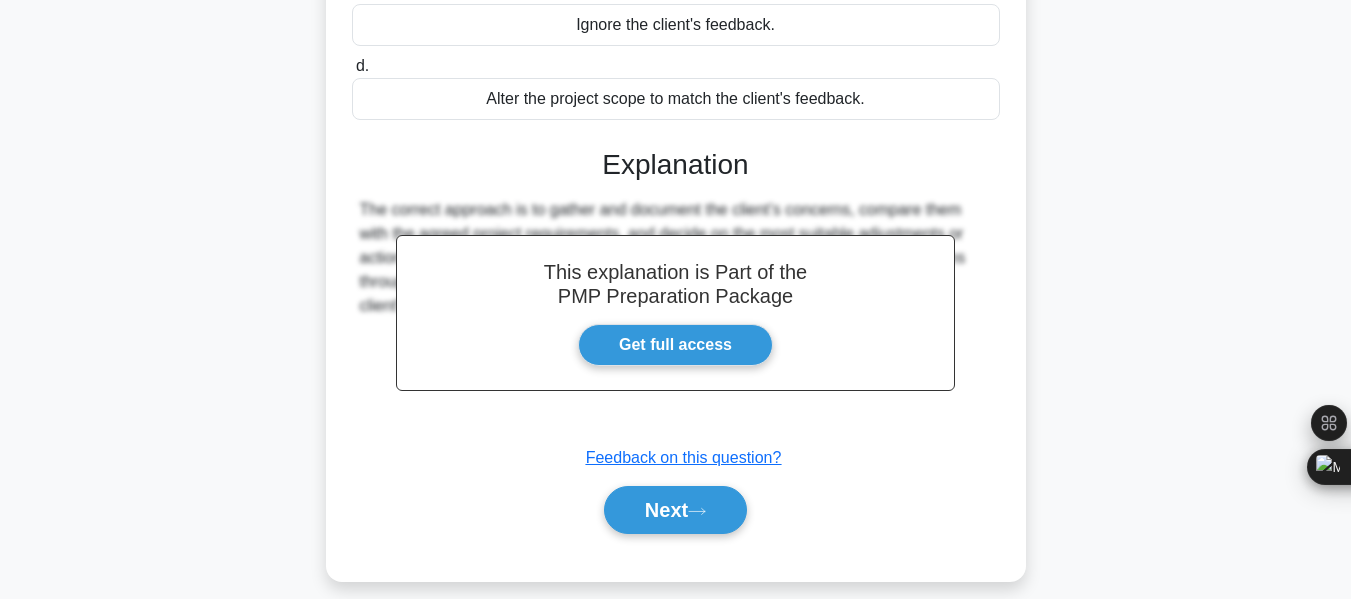 scroll, scrollTop: 481, scrollLeft: 0, axis: vertical 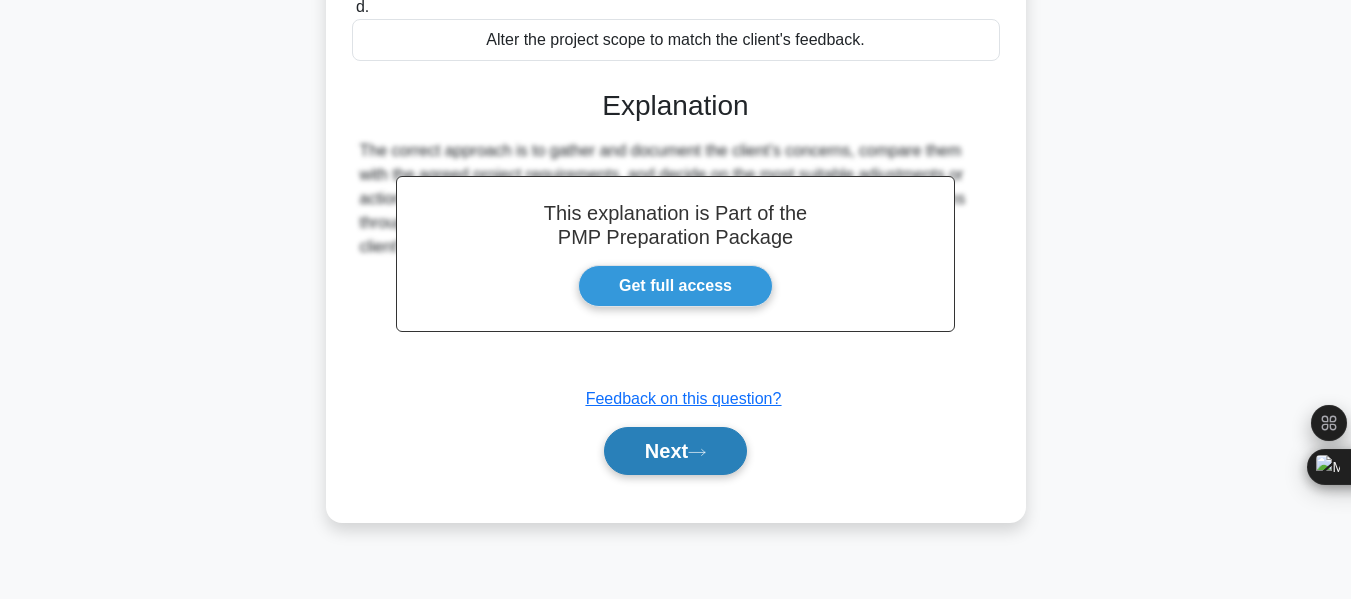 click on "Next" at bounding box center [675, 451] 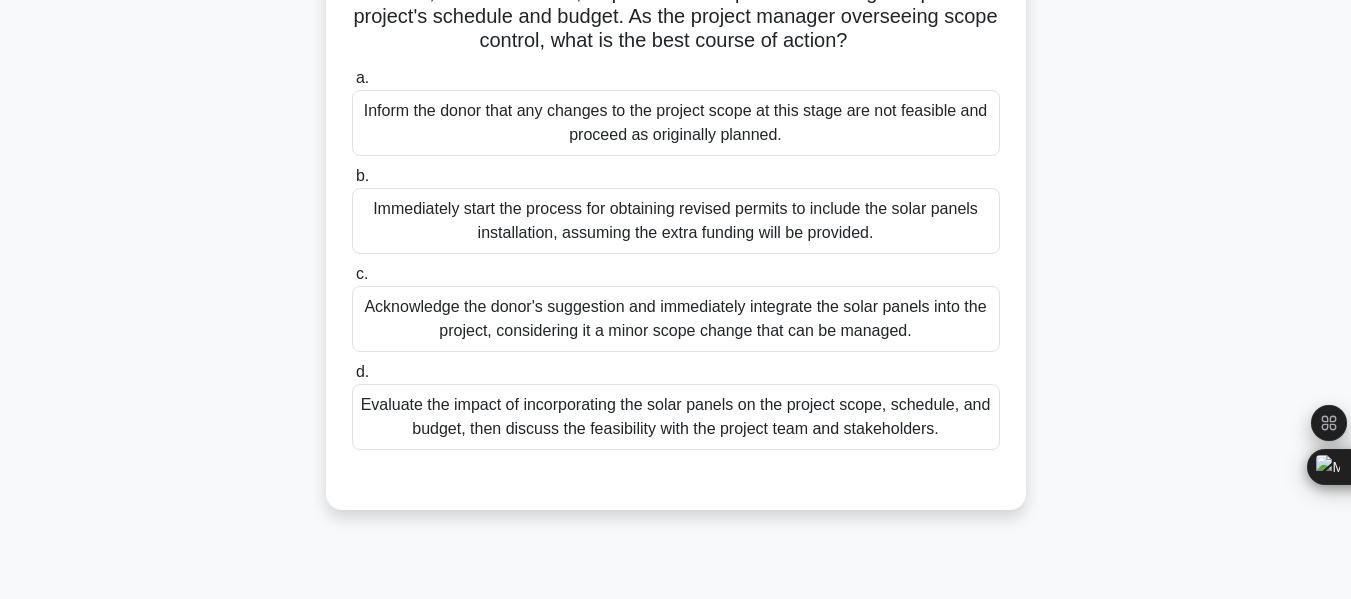 scroll, scrollTop: 300, scrollLeft: 0, axis: vertical 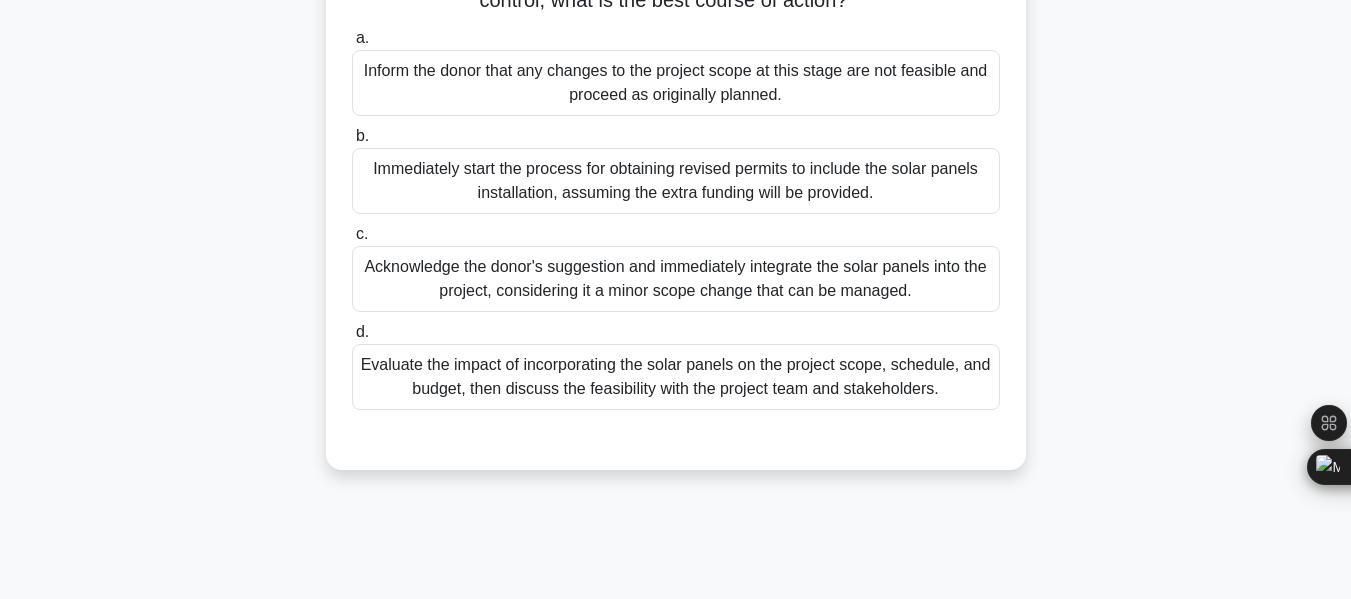 click on "Evaluate the impact of incorporating the solar panels on the project scope, schedule, and budget, then discuss the feasibility with the project team and stakeholders." at bounding box center (676, 377) 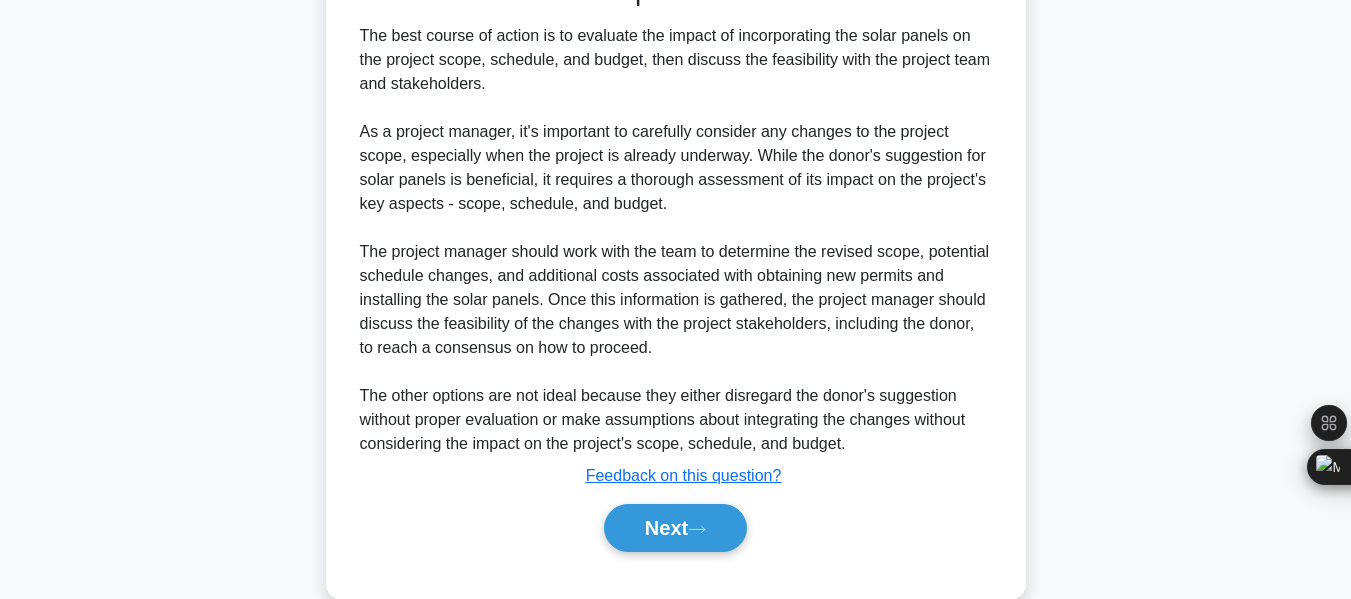 scroll, scrollTop: 827, scrollLeft: 0, axis: vertical 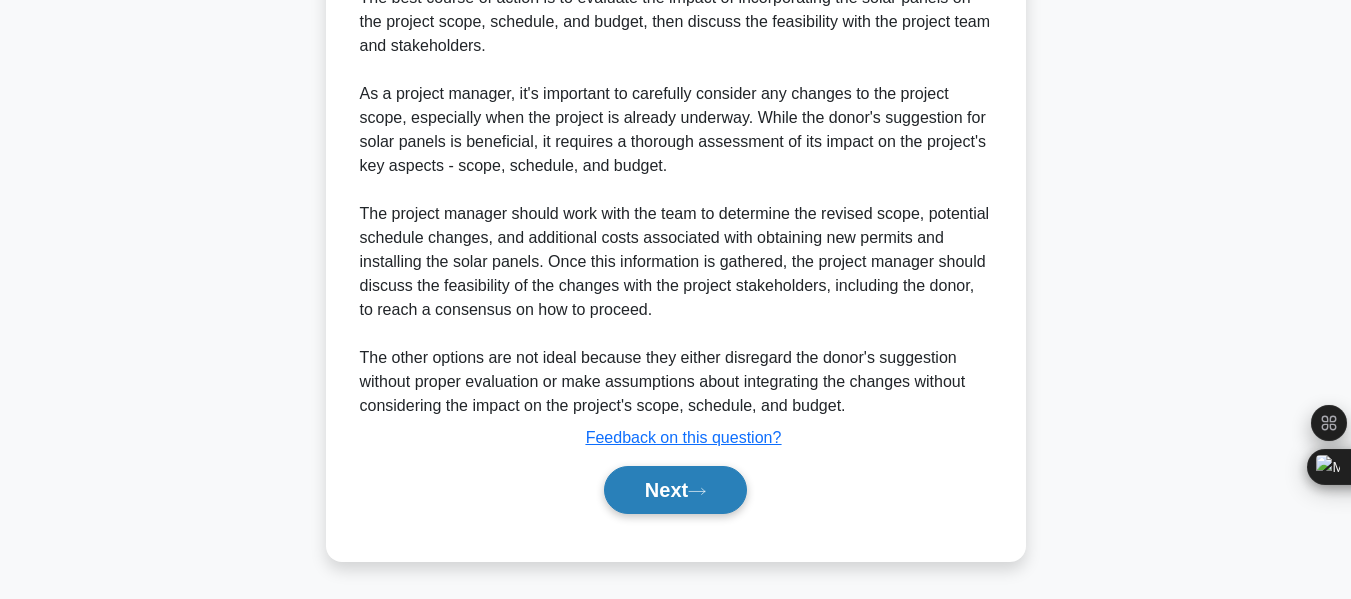 click on "Next" at bounding box center (675, 490) 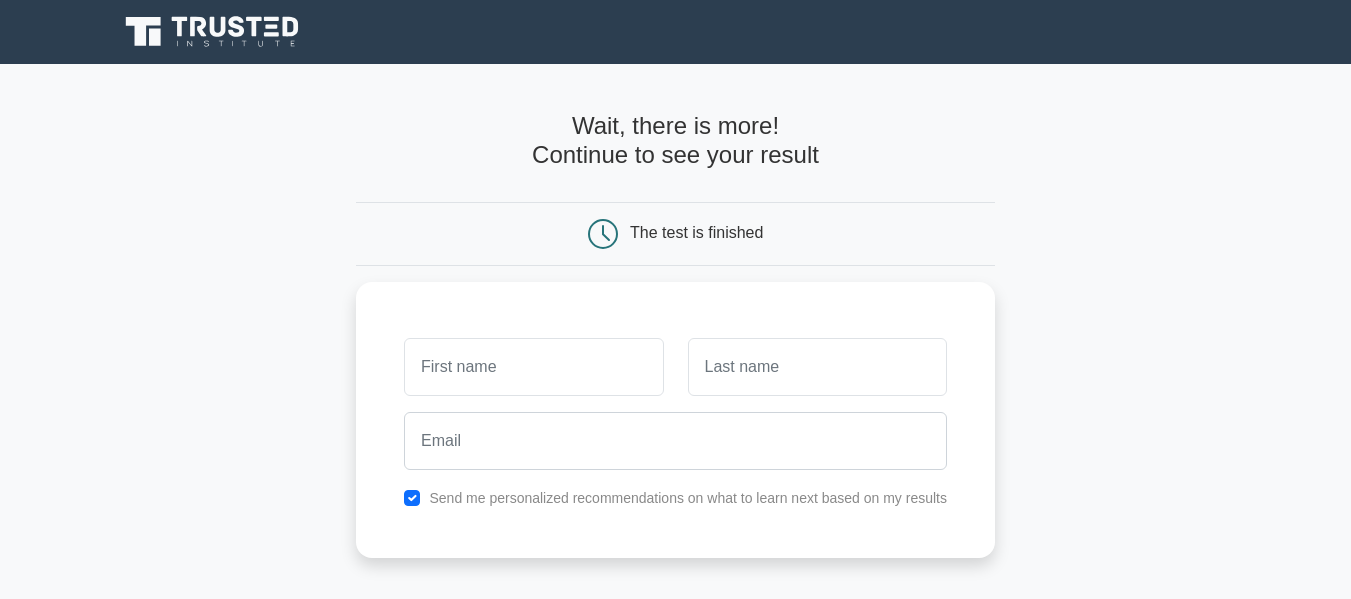 scroll, scrollTop: 0, scrollLeft: 0, axis: both 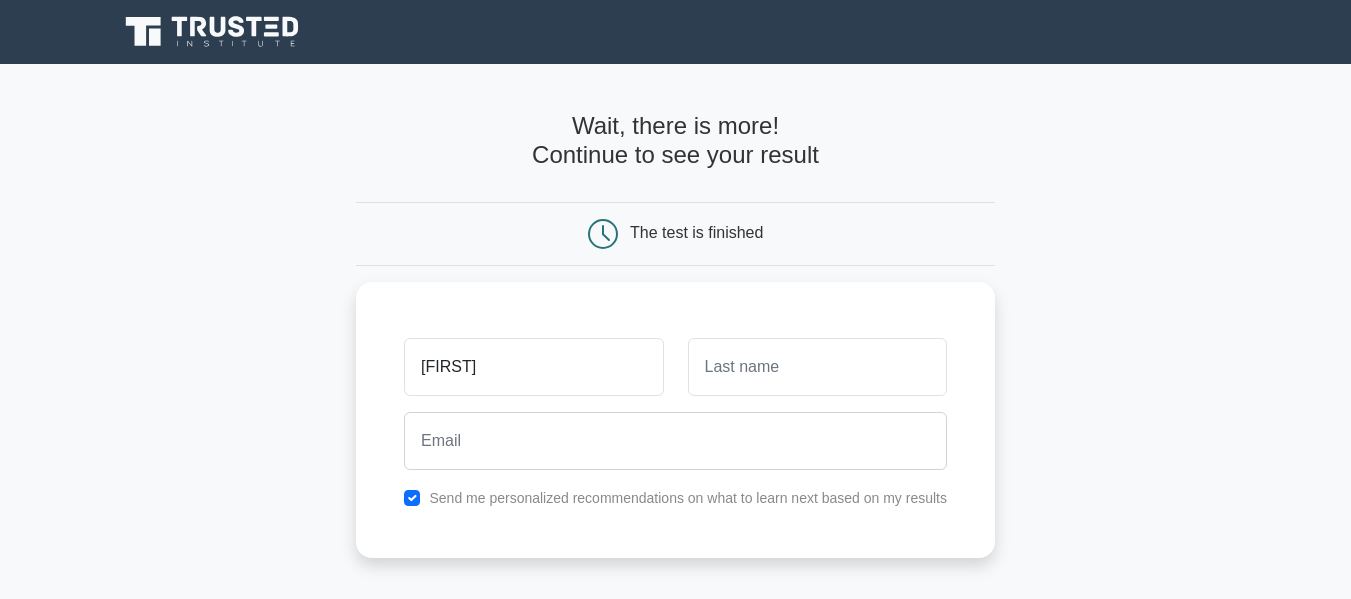 type on "Nadeeshan" 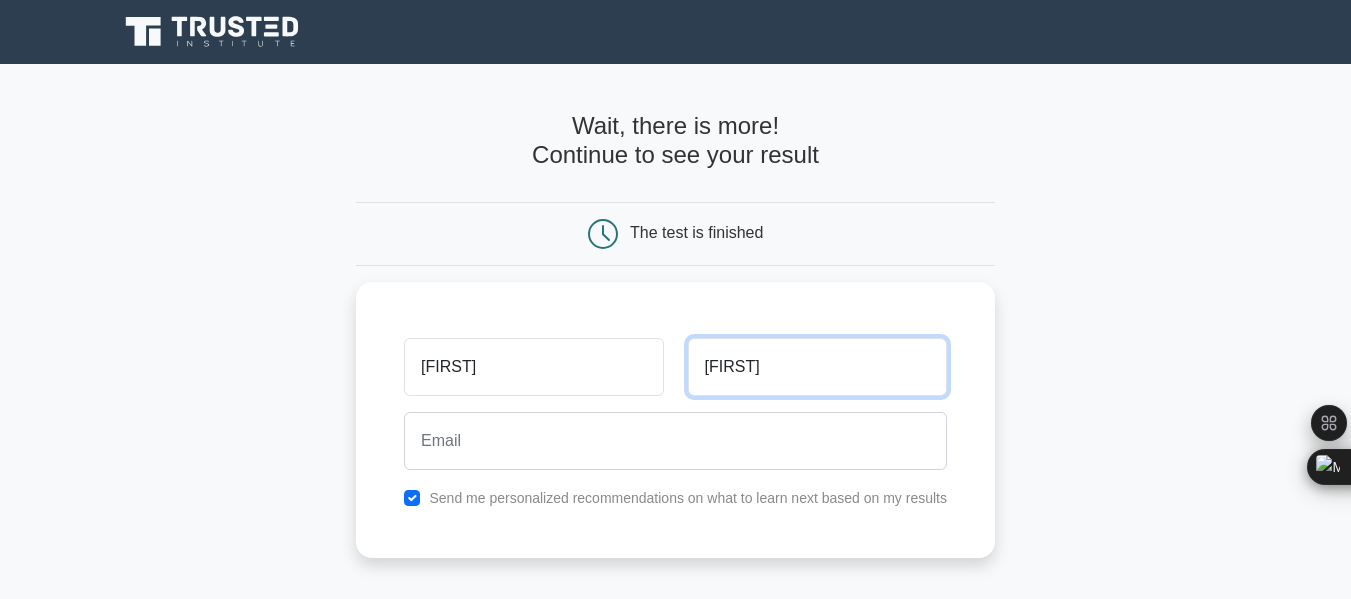 type on "Yasas" 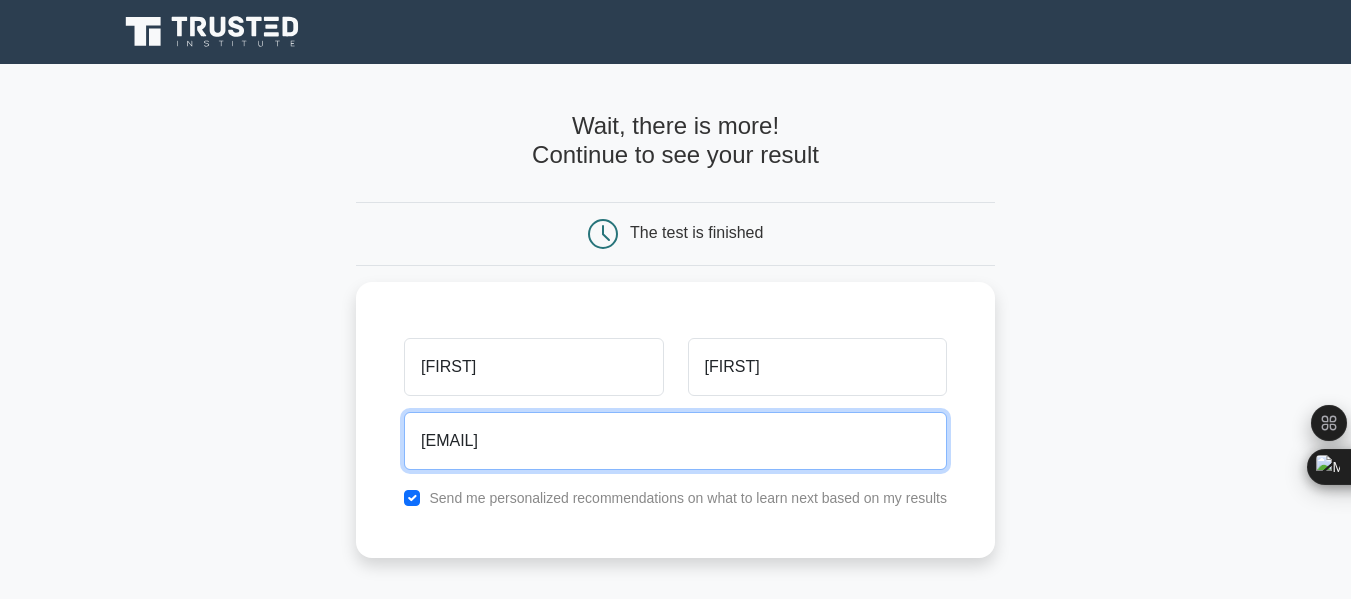 scroll, scrollTop: 300, scrollLeft: 0, axis: vertical 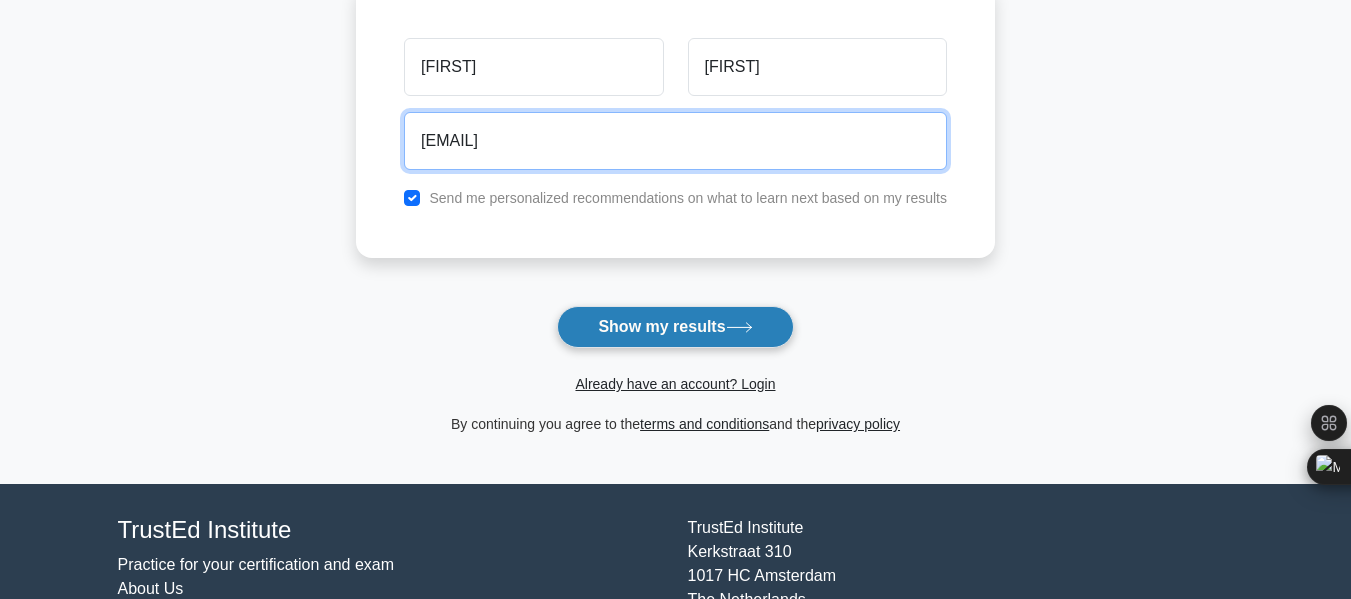 type on "yasas1989@gmail.com" 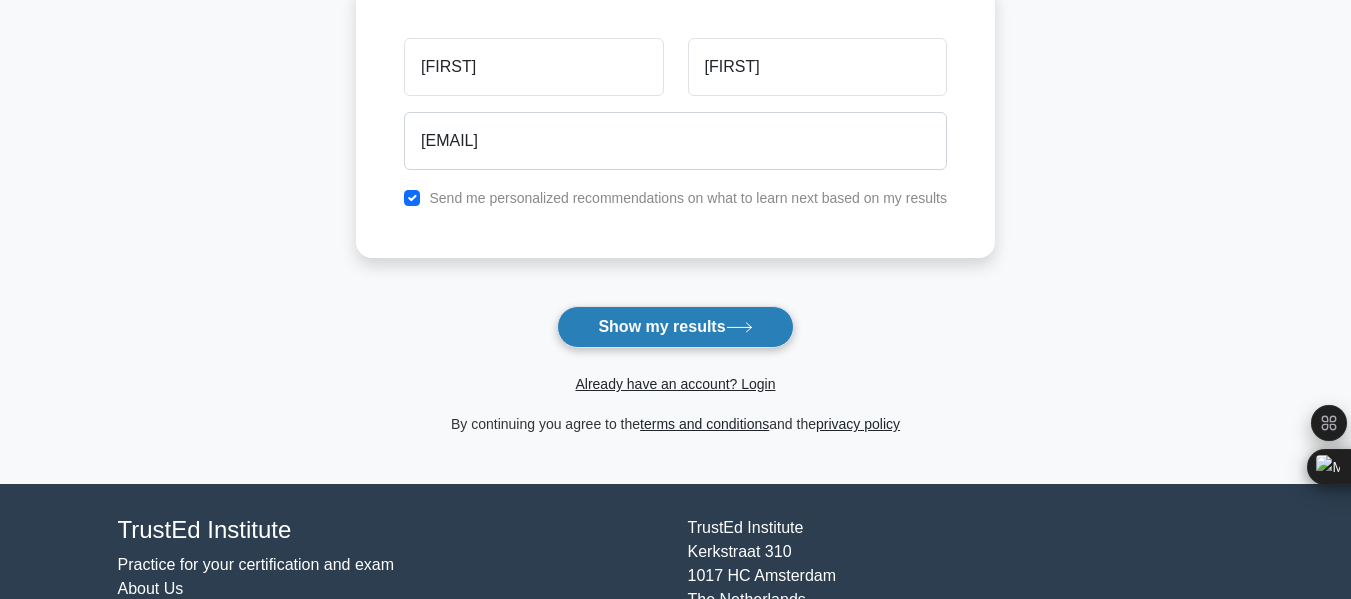 click on "Show my results" at bounding box center (675, 327) 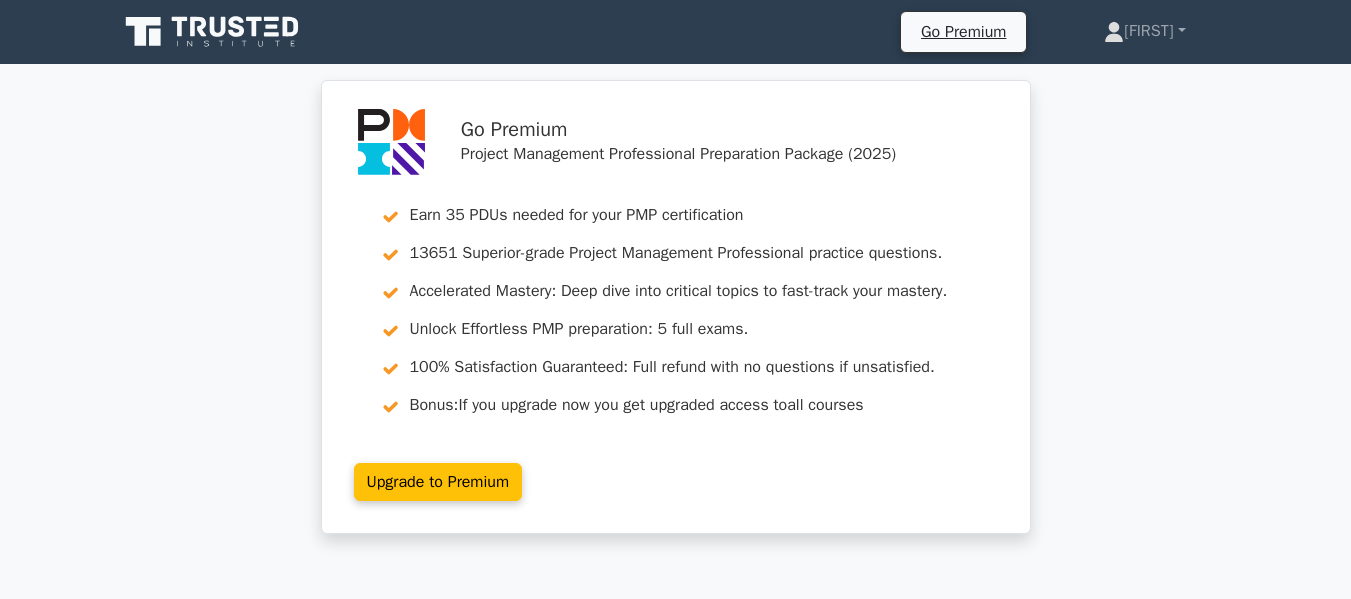 scroll, scrollTop: 0, scrollLeft: 0, axis: both 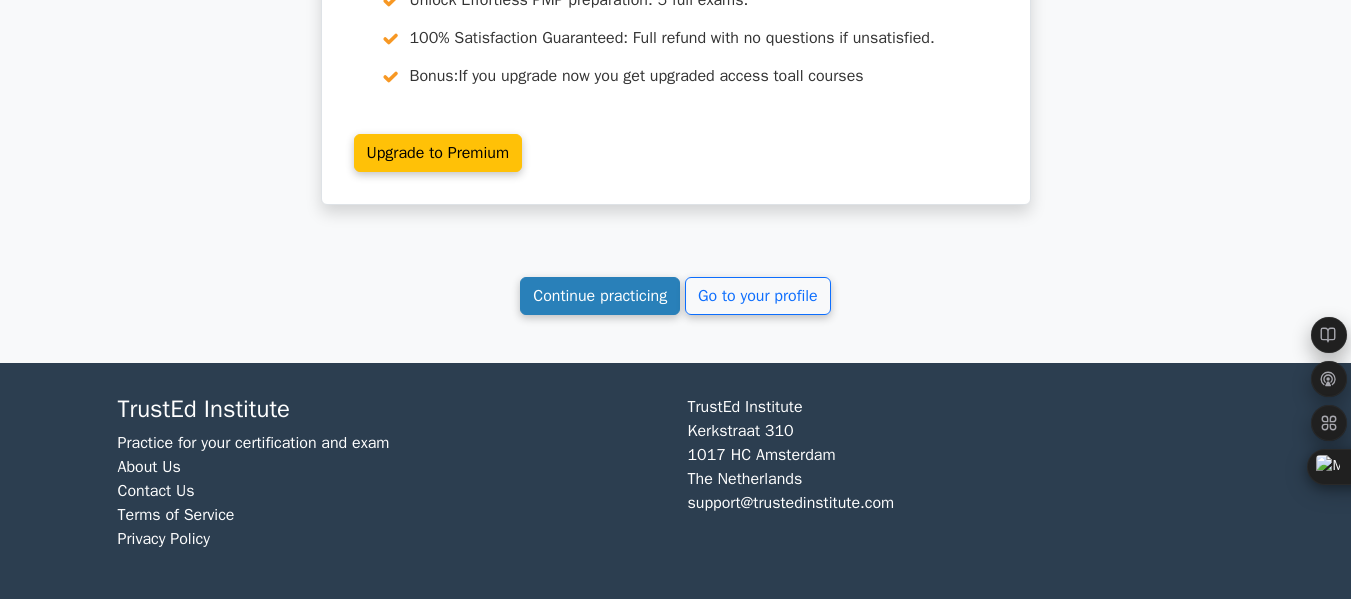 click on "Continue practicing" at bounding box center (600, 296) 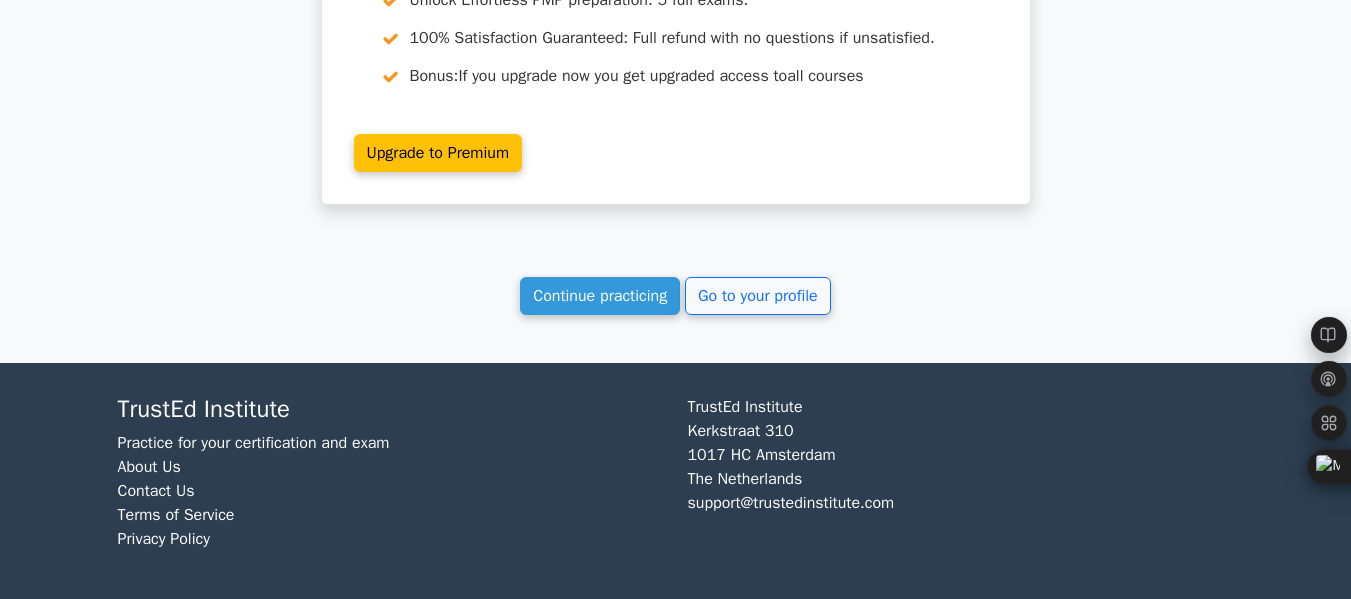 scroll, scrollTop: 3103, scrollLeft: 0, axis: vertical 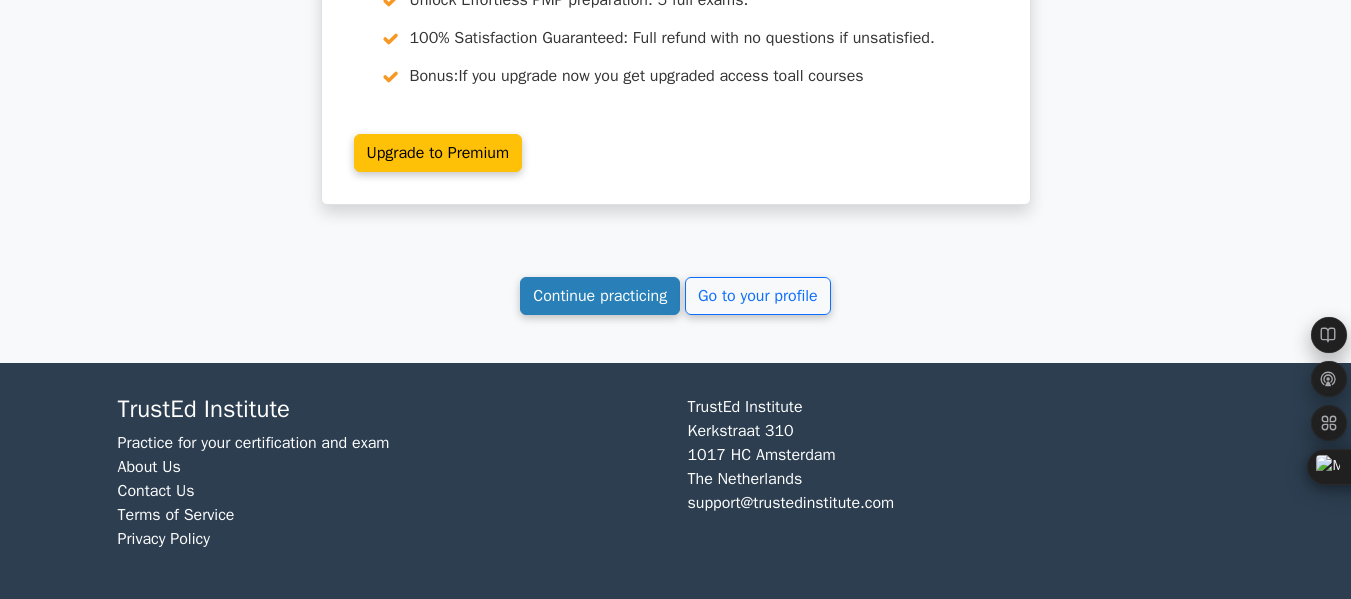 click on "Continue practicing" at bounding box center (600, 296) 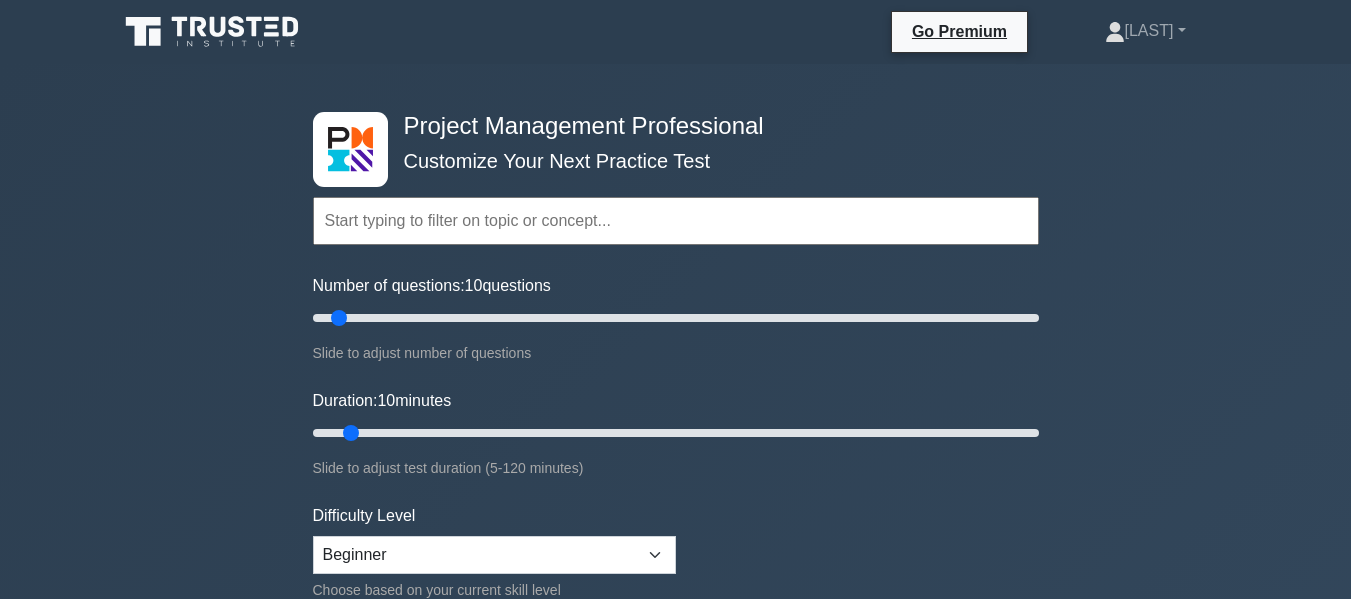 scroll, scrollTop: 0, scrollLeft: 0, axis: both 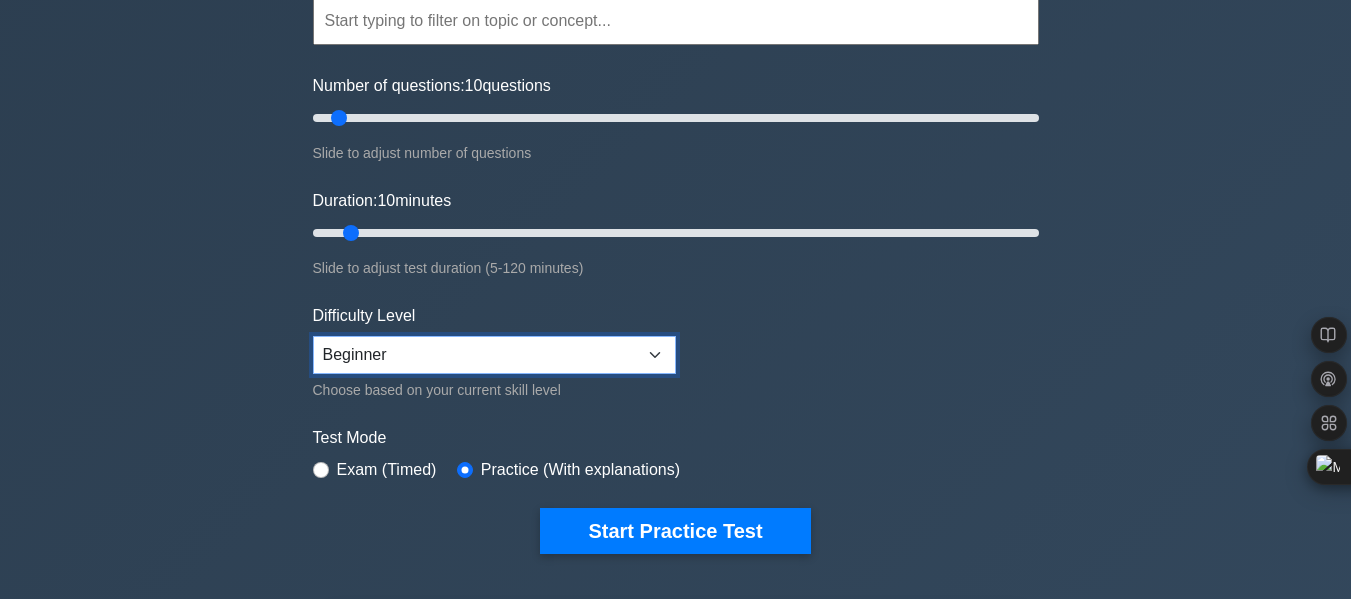 click on "Beginner
Intermediate
Expert" at bounding box center (494, 355) 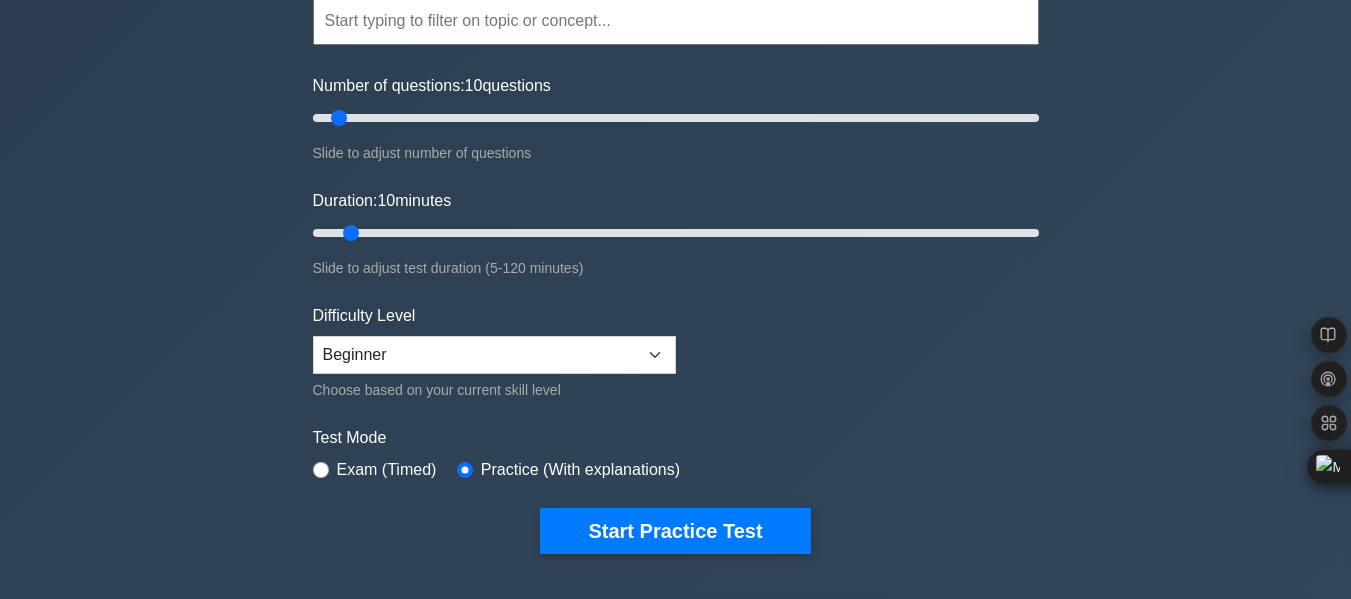 drag, startPoint x: 859, startPoint y: 312, endPoint x: 691, endPoint y: 236, distance: 184.39088 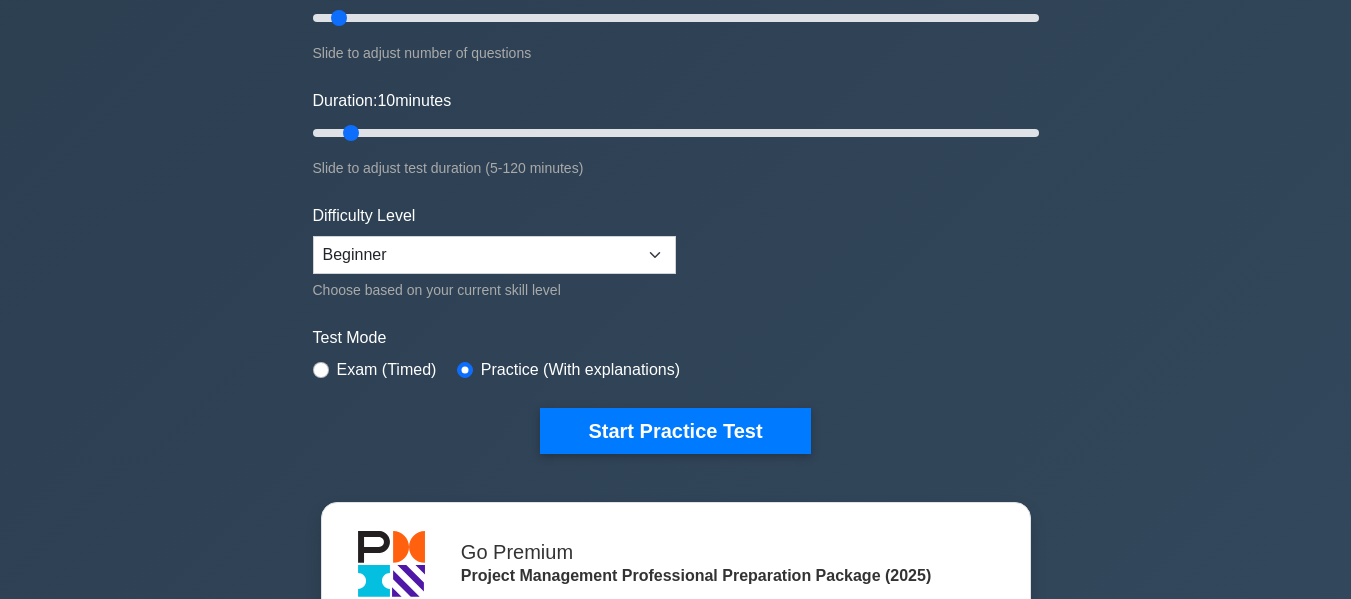 scroll, scrollTop: 0, scrollLeft: 0, axis: both 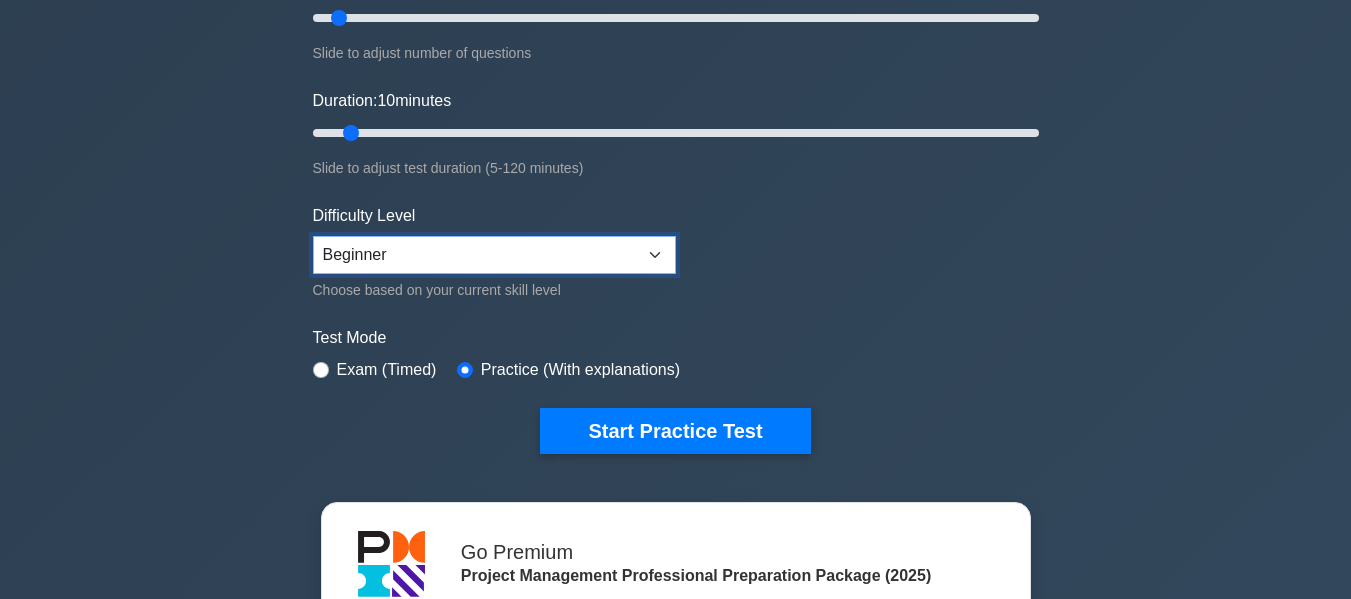 click on "Beginner
Intermediate
Expert" at bounding box center (494, 255) 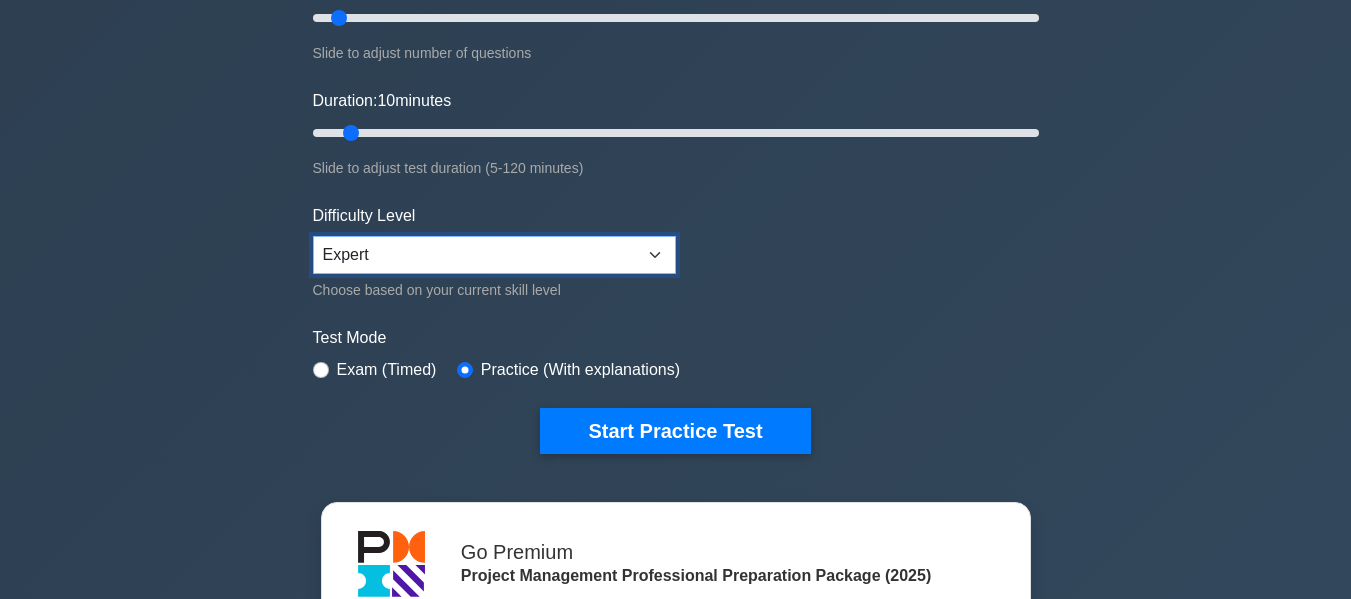 click on "Beginner
Intermediate
Expert" at bounding box center [494, 255] 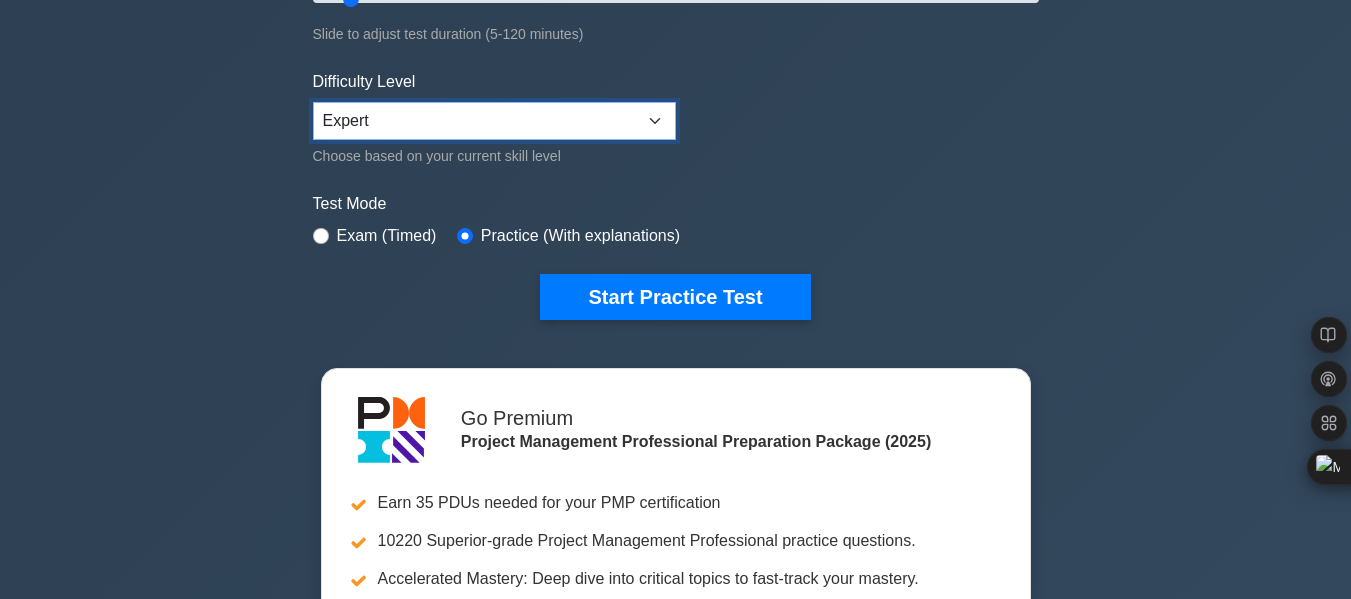 scroll, scrollTop: 500, scrollLeft: 0, axis: vertical 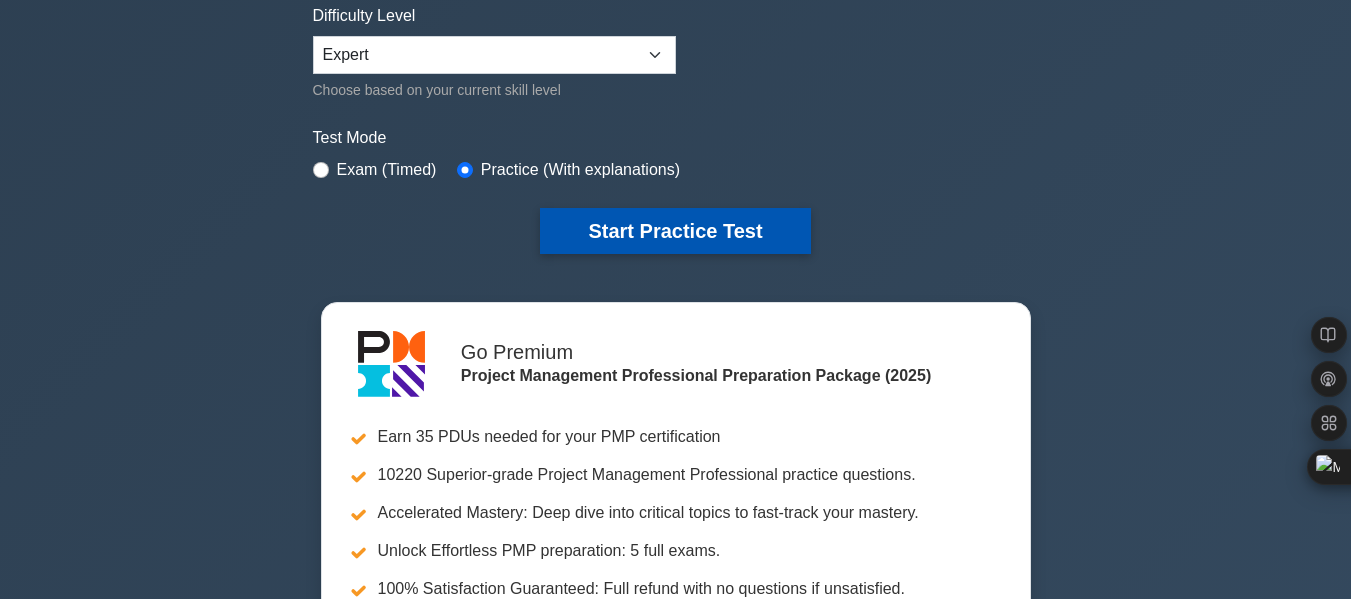 click on "Start Practice Test" at bounding box center [675, 231] 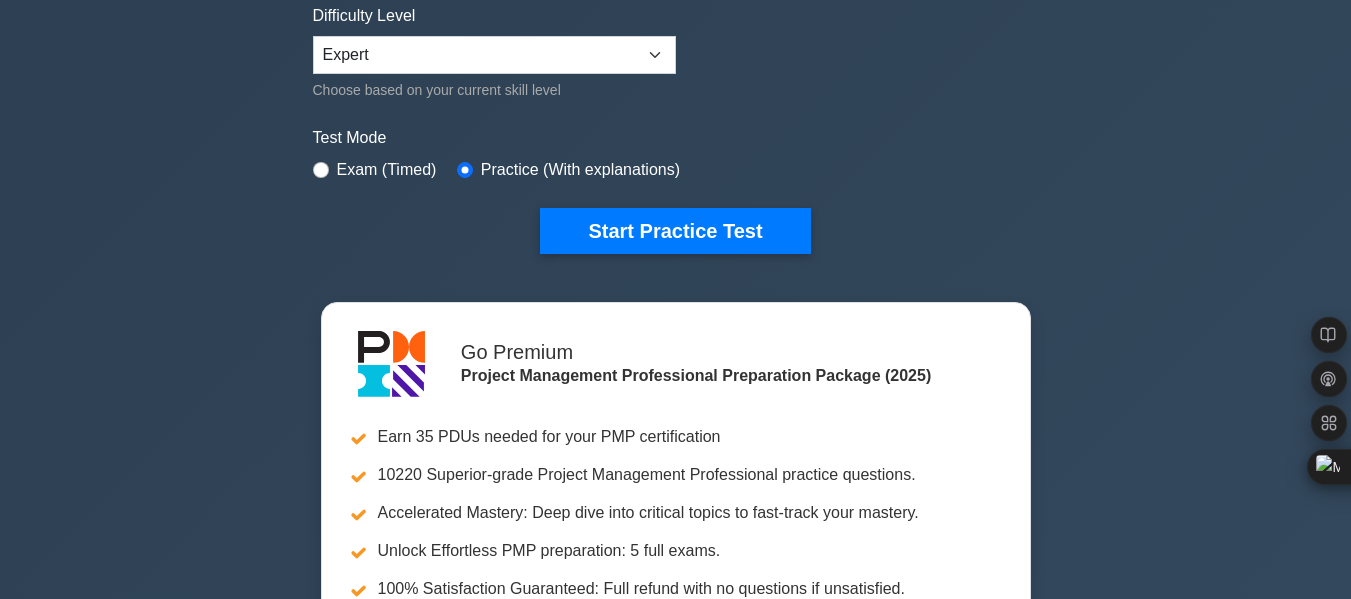 scroll, scrollTop: 0, scrollLeft: 0, axis: both 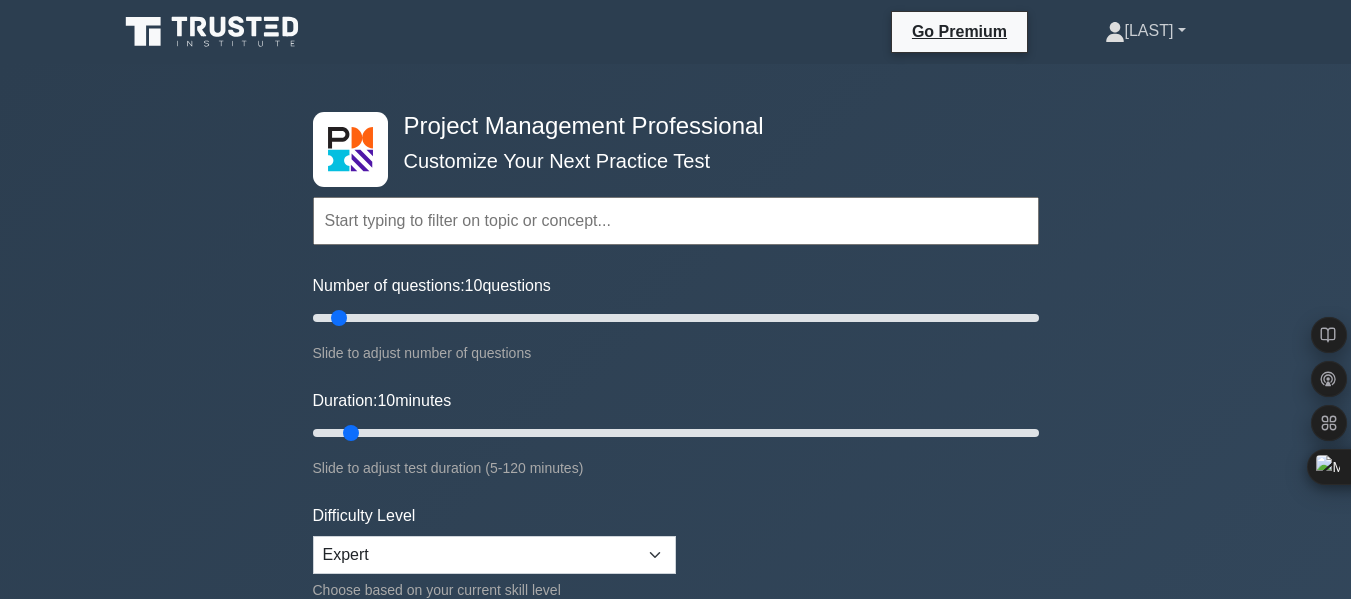 click on "[LAST]" at bounding box center [1145, 31] 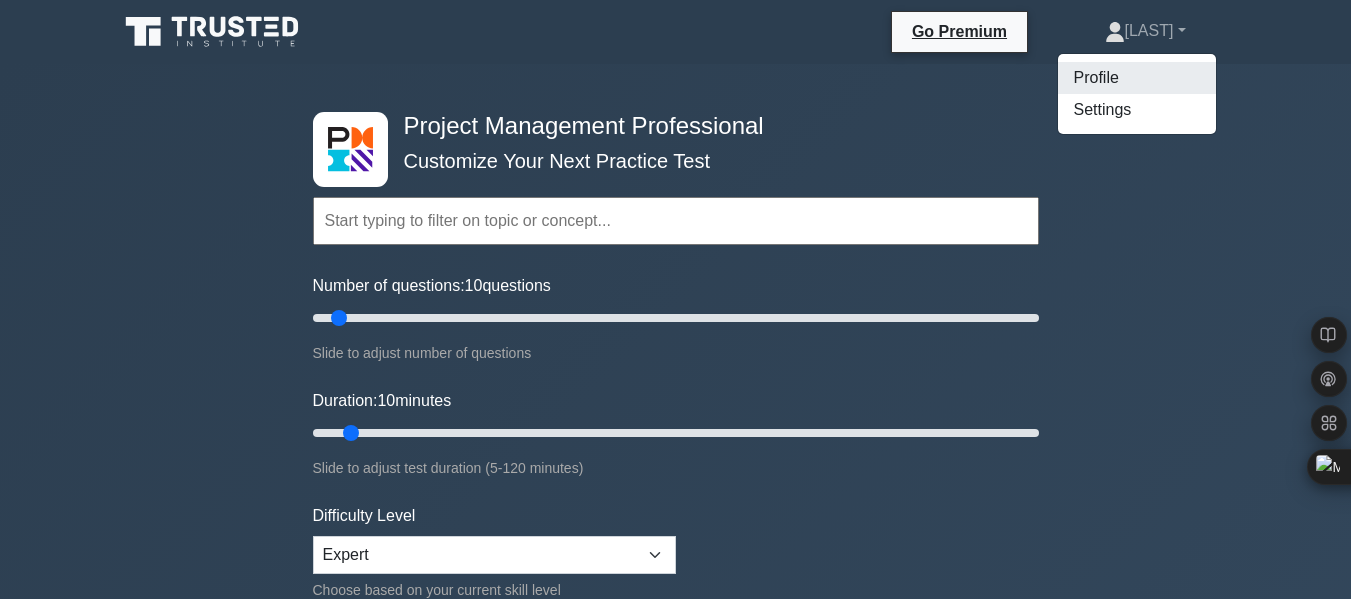 click on "Profile" at bounding box center (1137, 78) 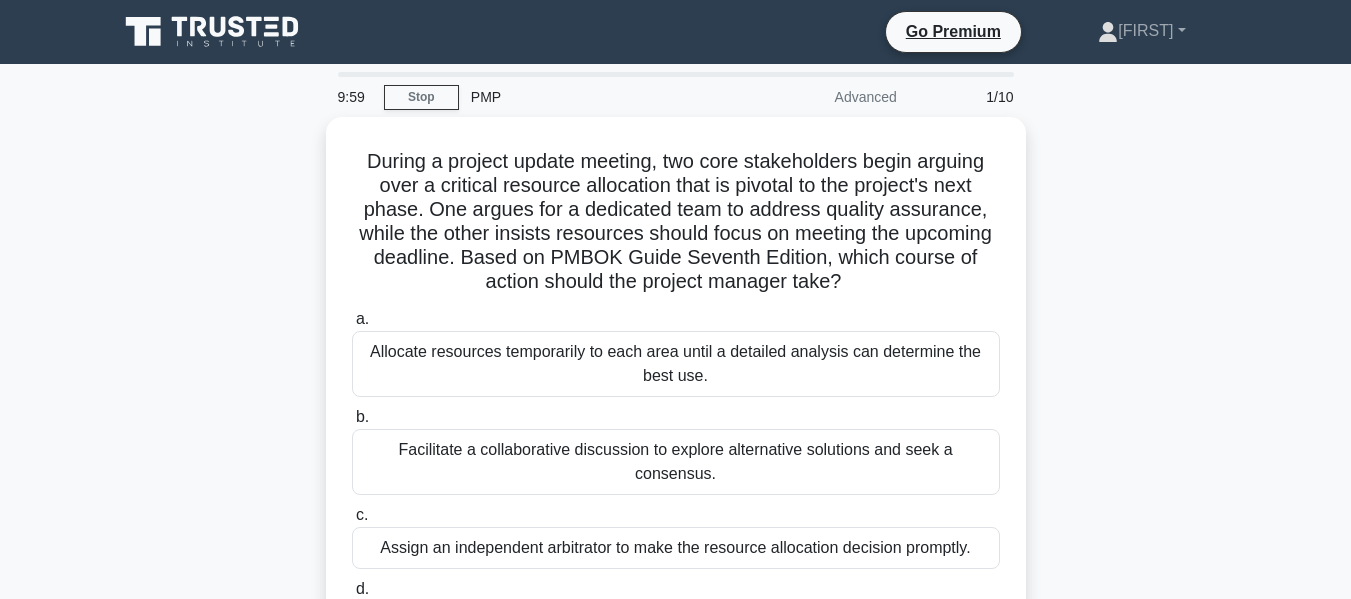 scroll, scrollTop: 0, scrollLeft: 0, axis: both 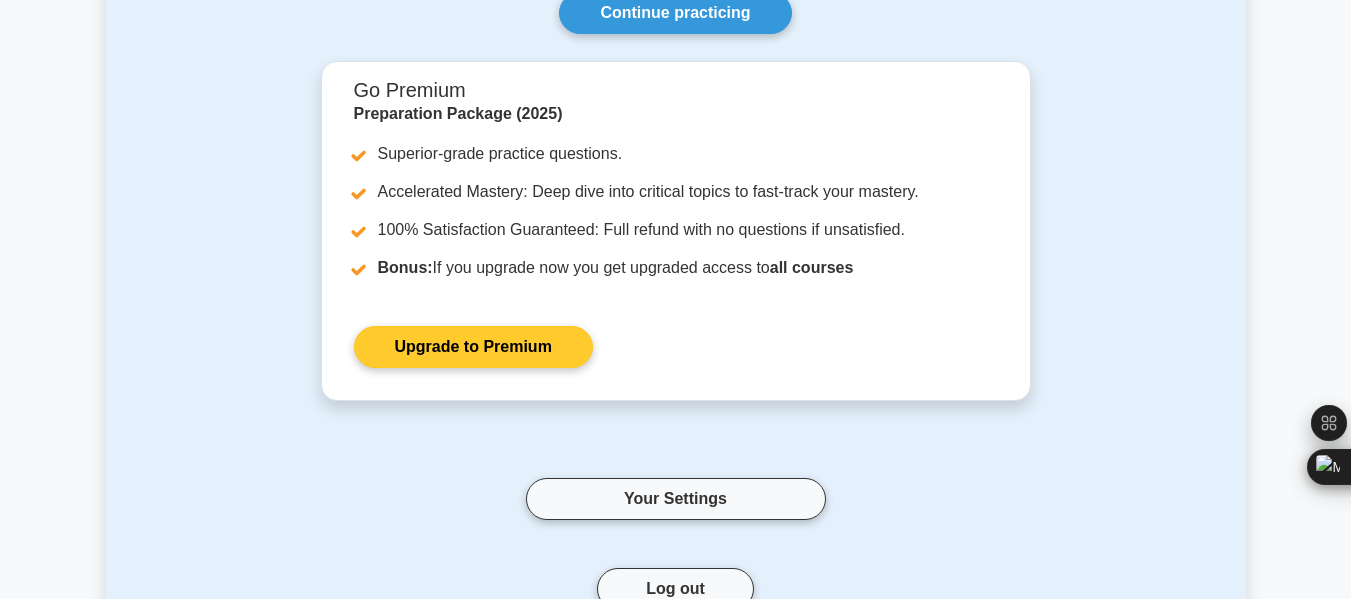 click on "Upgrade to Premium" at bounding box center (473, 347) 